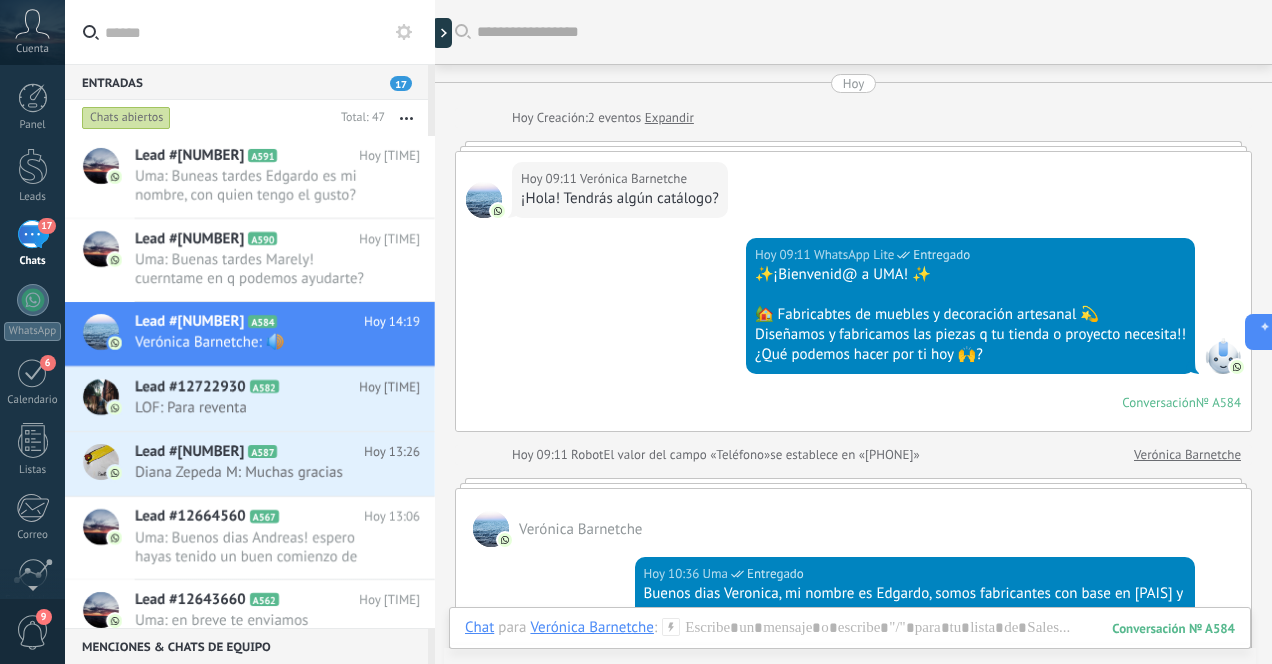 scroll, scrollTop: 0, scrollLeft: 0, axis: both 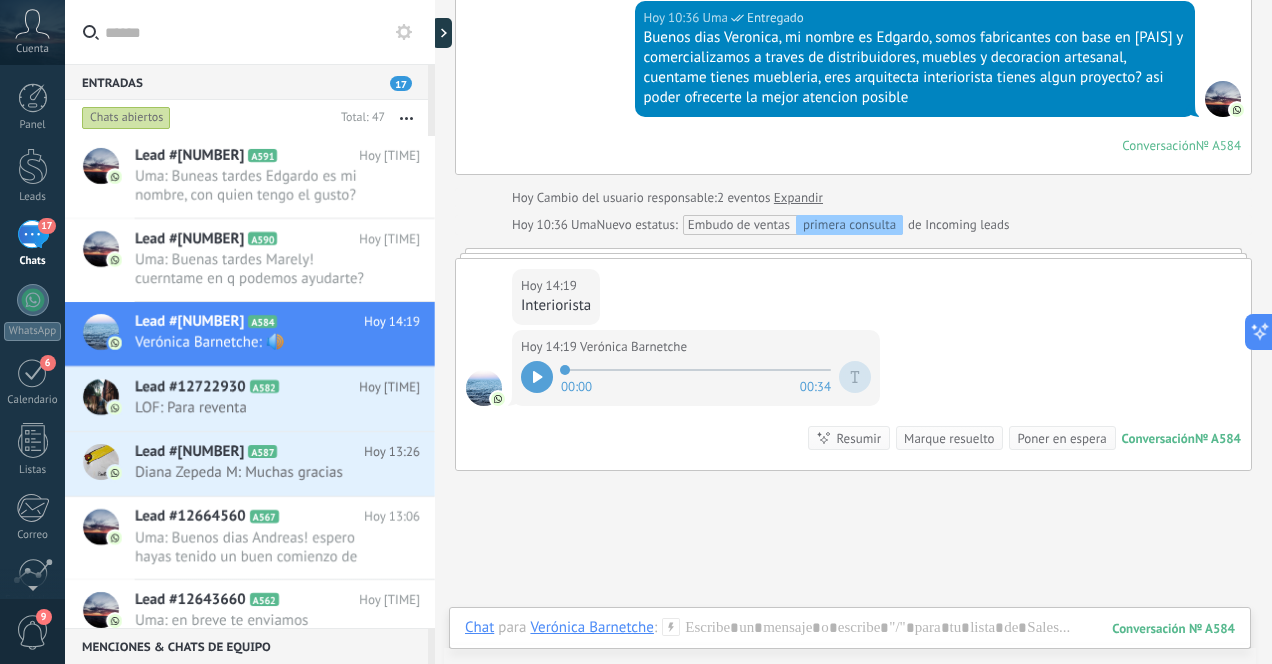 click 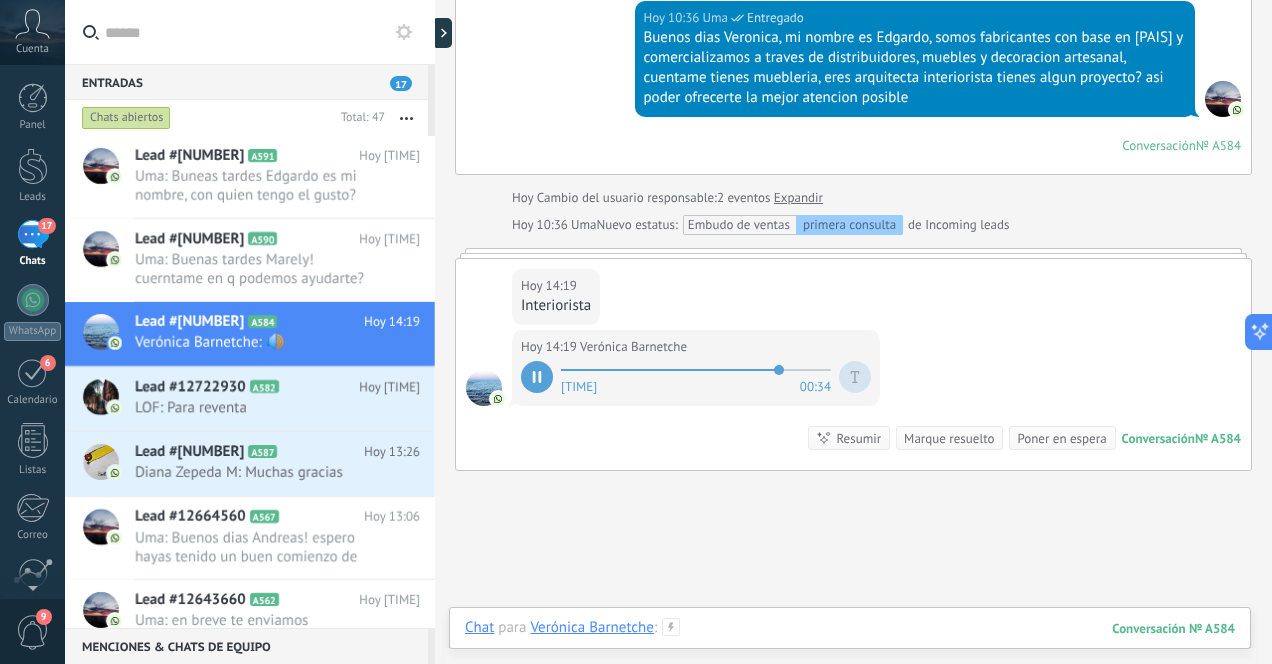 click at bounding box center [850, 648] 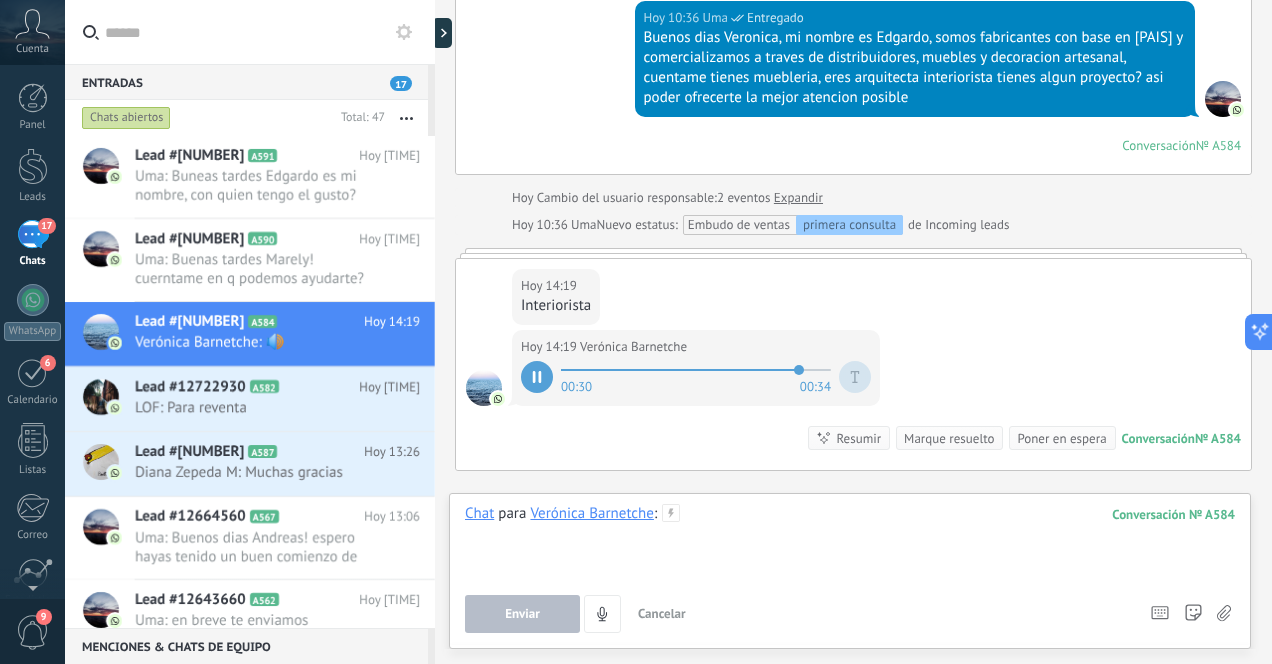 type 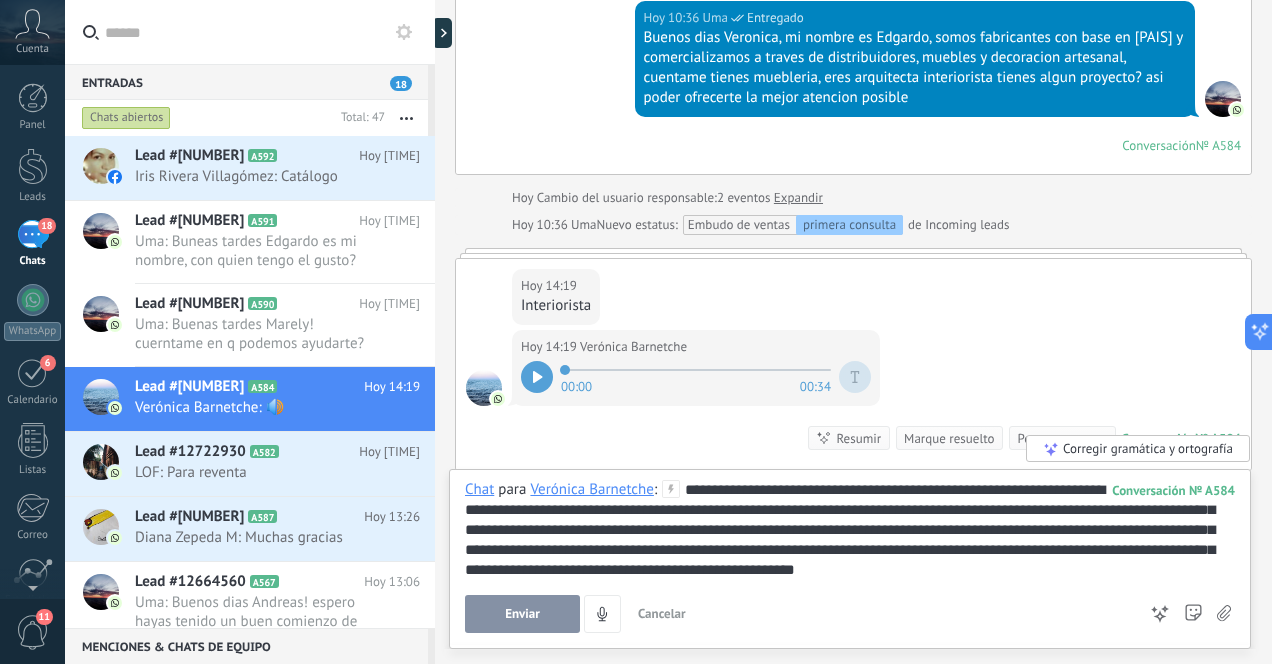 click on "Enviar" at bounding box center (522, 614) 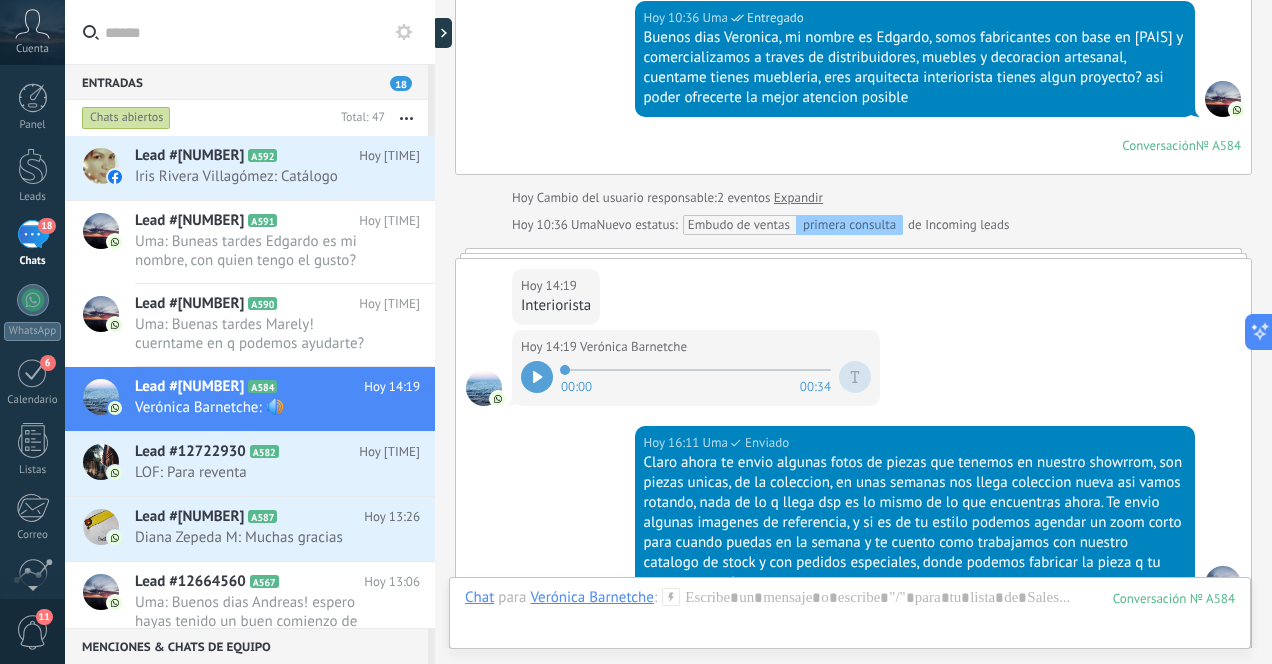 scroll, scrollTop: 900, scrollLeft: 0, axis: vertical 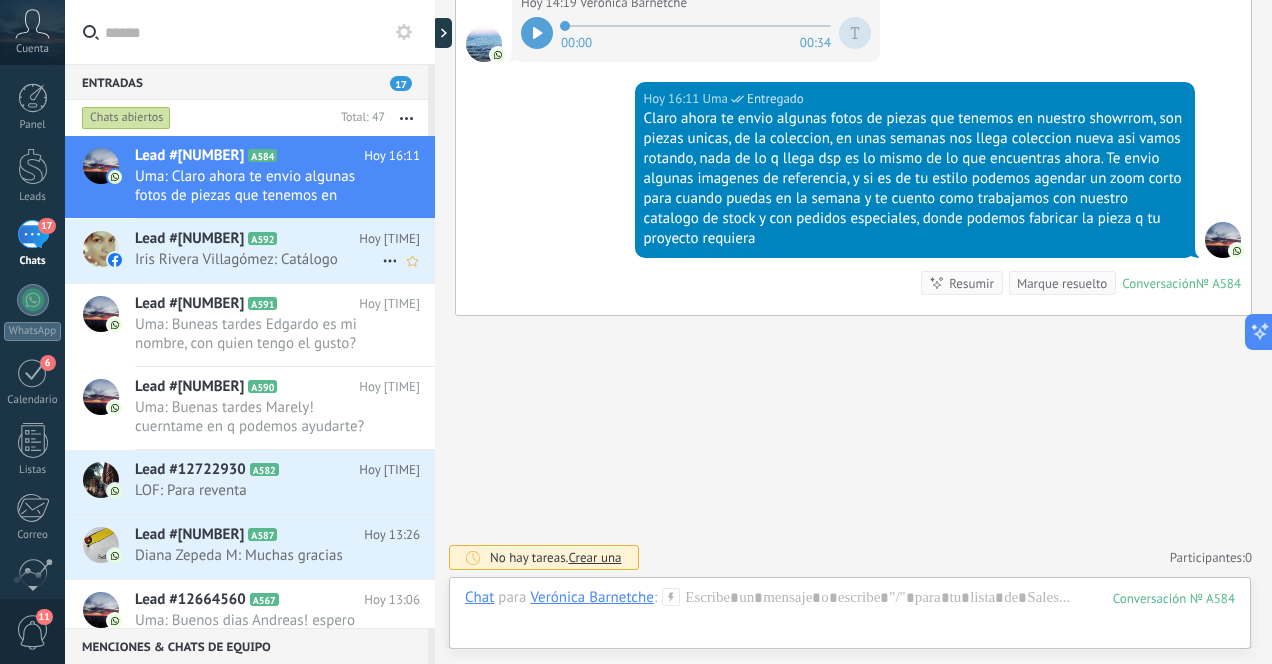click on "Iris Rivera Villagómez: Catálogo" at bounding box center (258, 259) 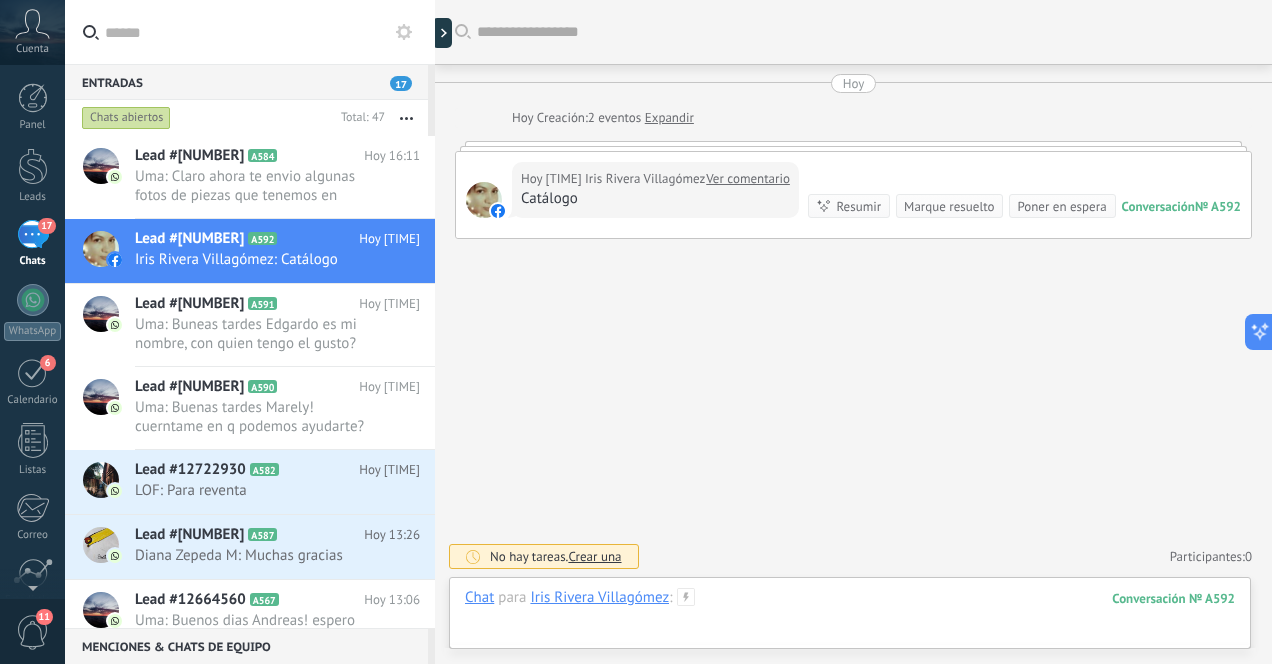 click at bounding box center (850, 618) 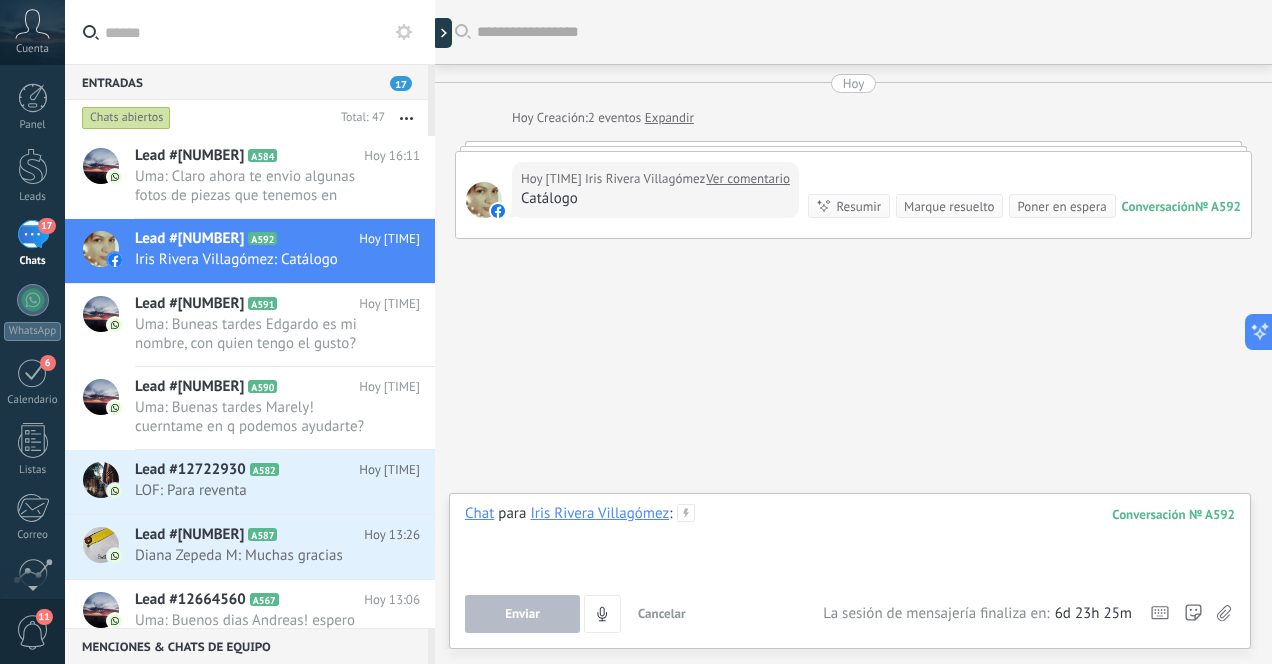type 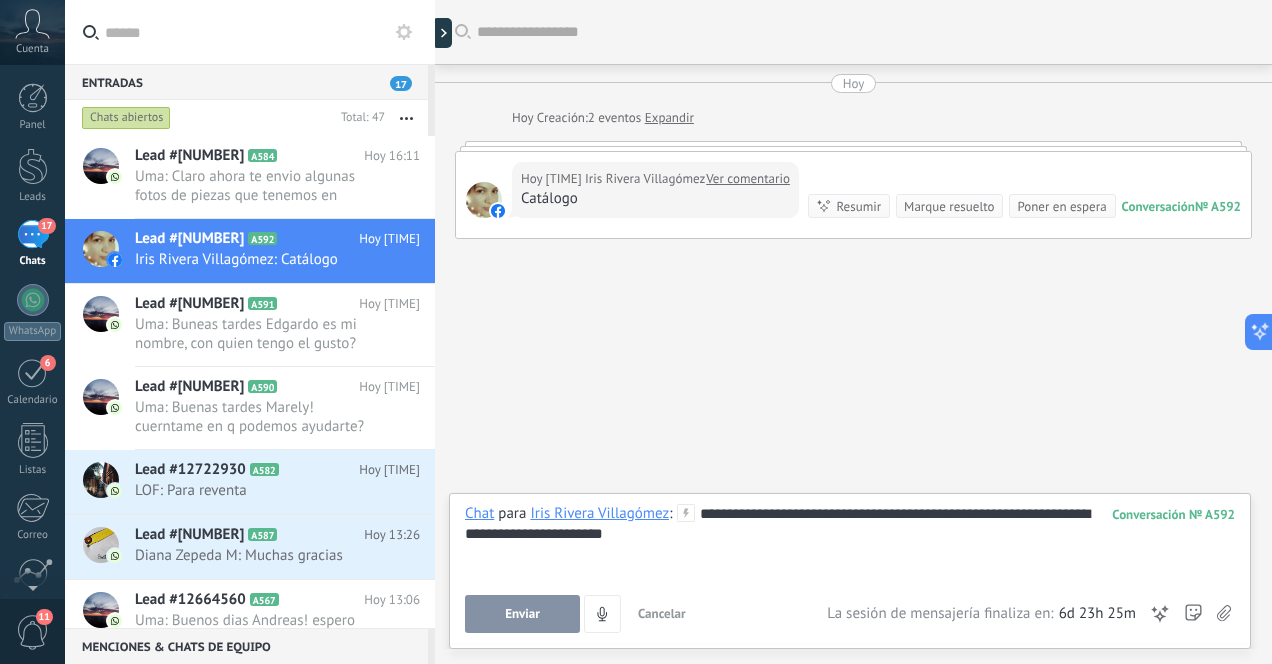 click on "Enviar" at bounding box center (522, 614) 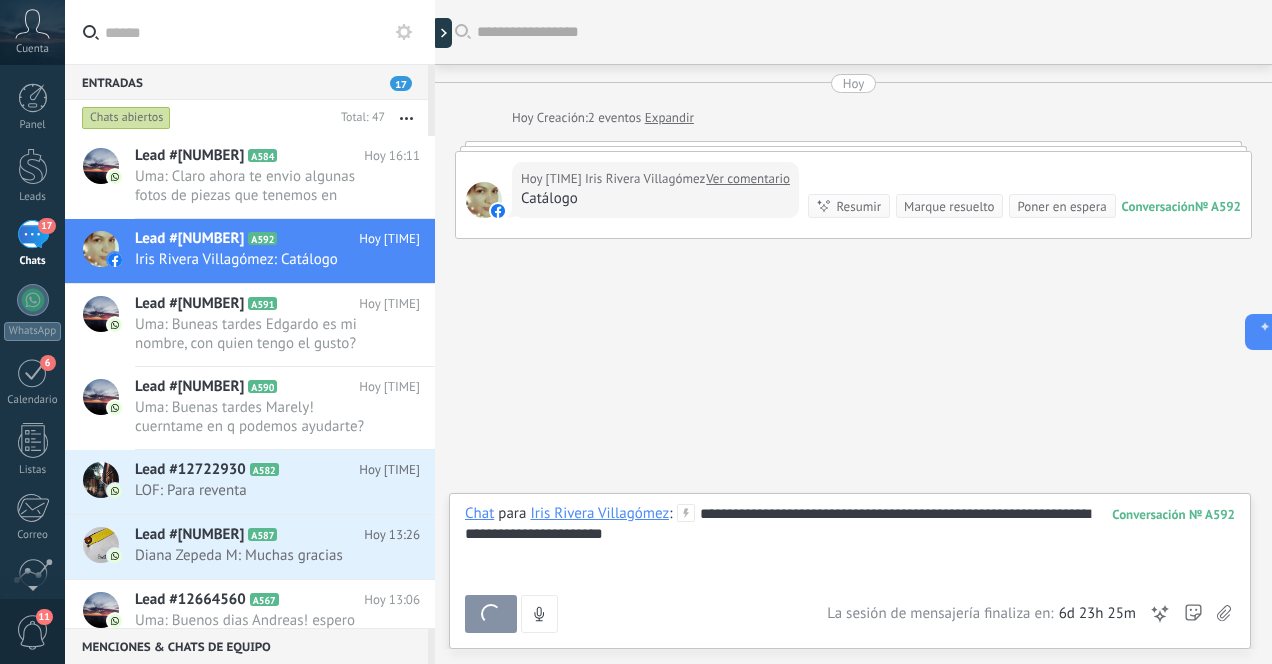 scroll, scrollTop: 56, scrollLeft: 0, axis: vertical 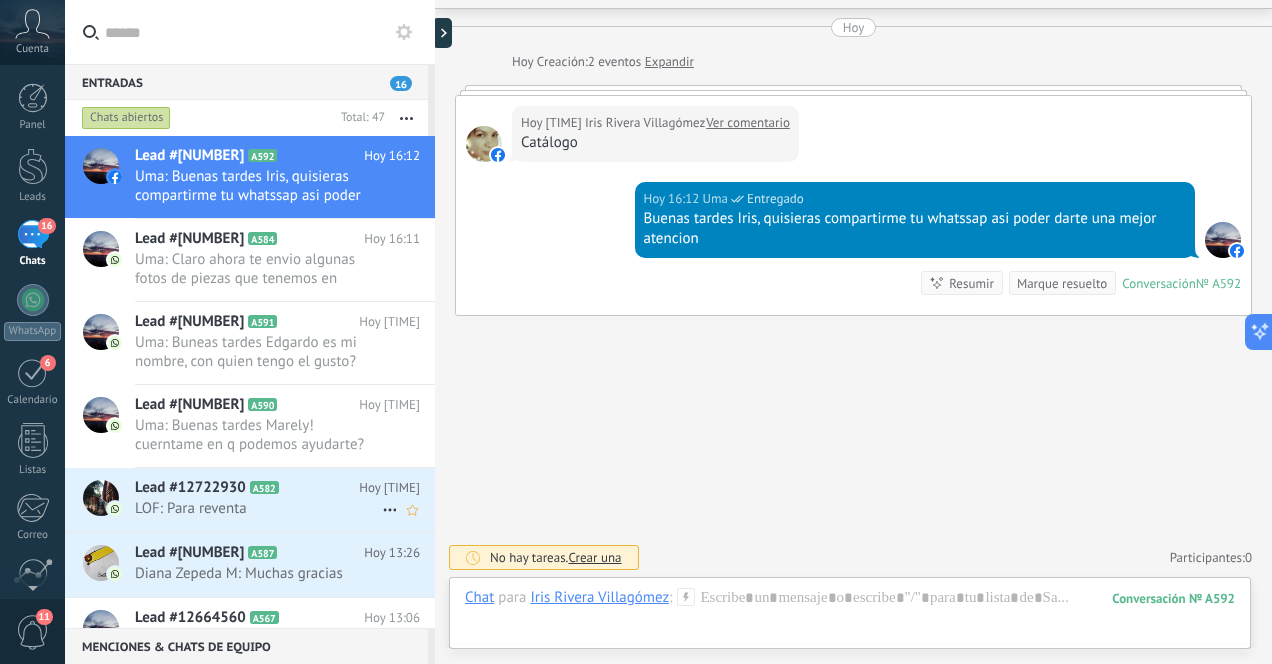 click on "LOF: Para reventa" at bounding box center [258, 508] 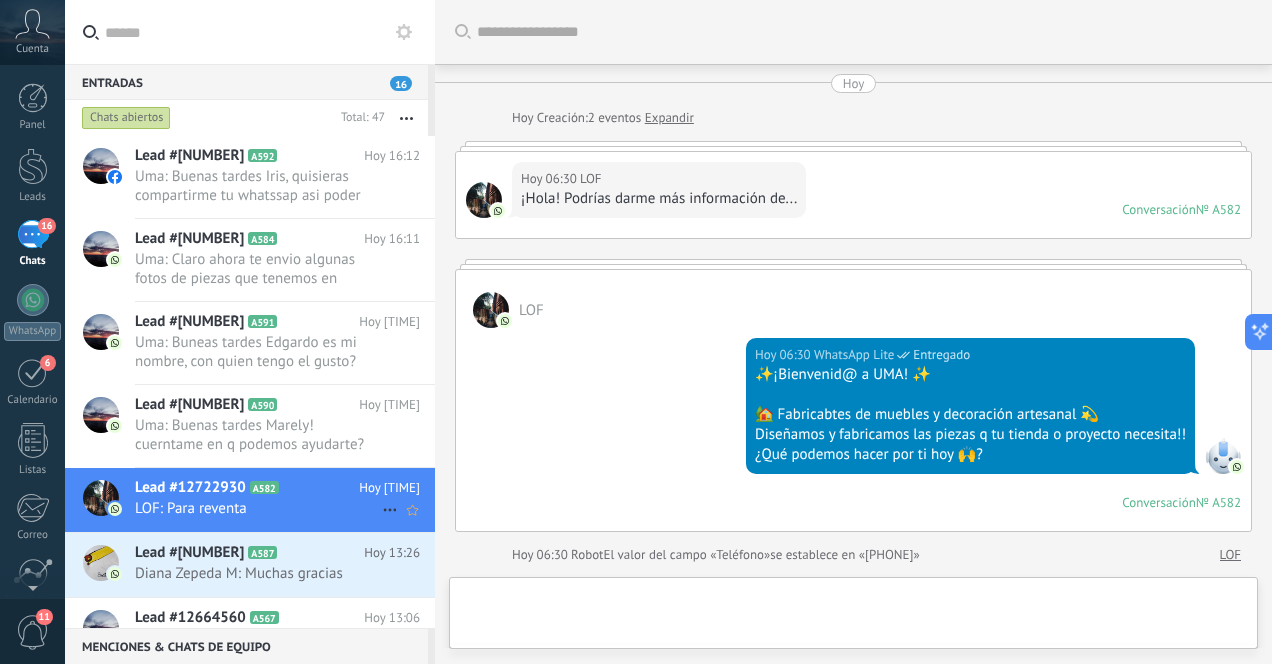 scroll, scrollTop: 1233, scrollLeft: 0, axis: vertical 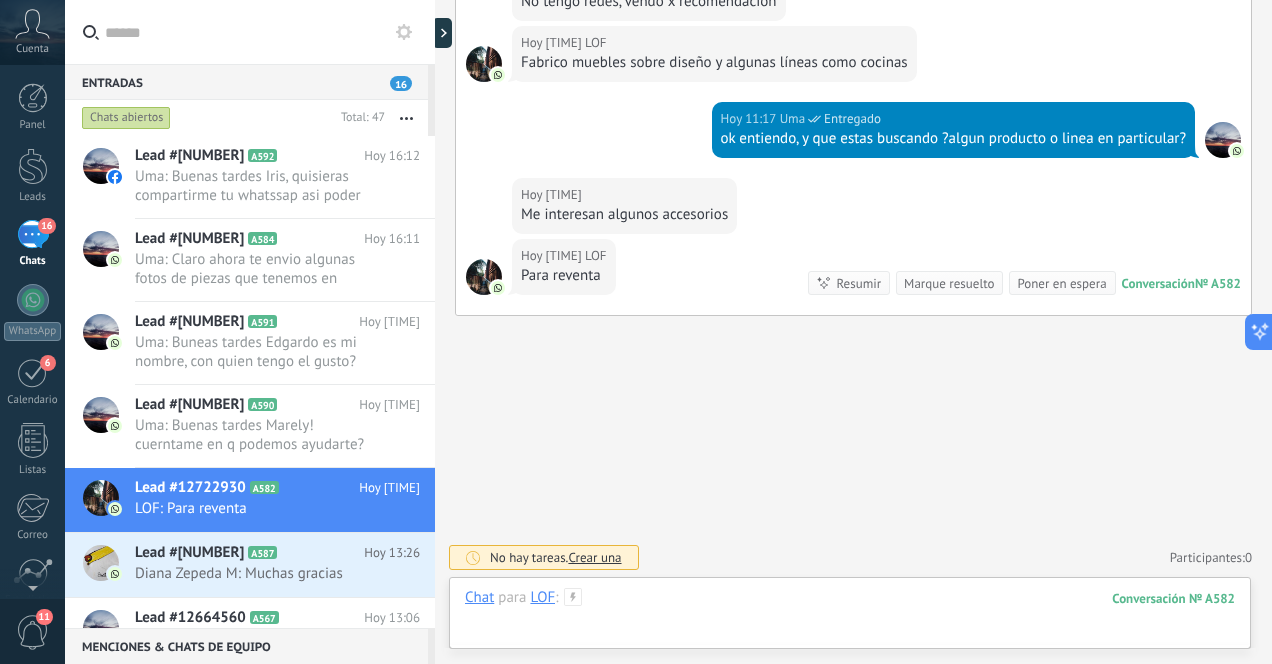 click at bounding box center [850, 618] 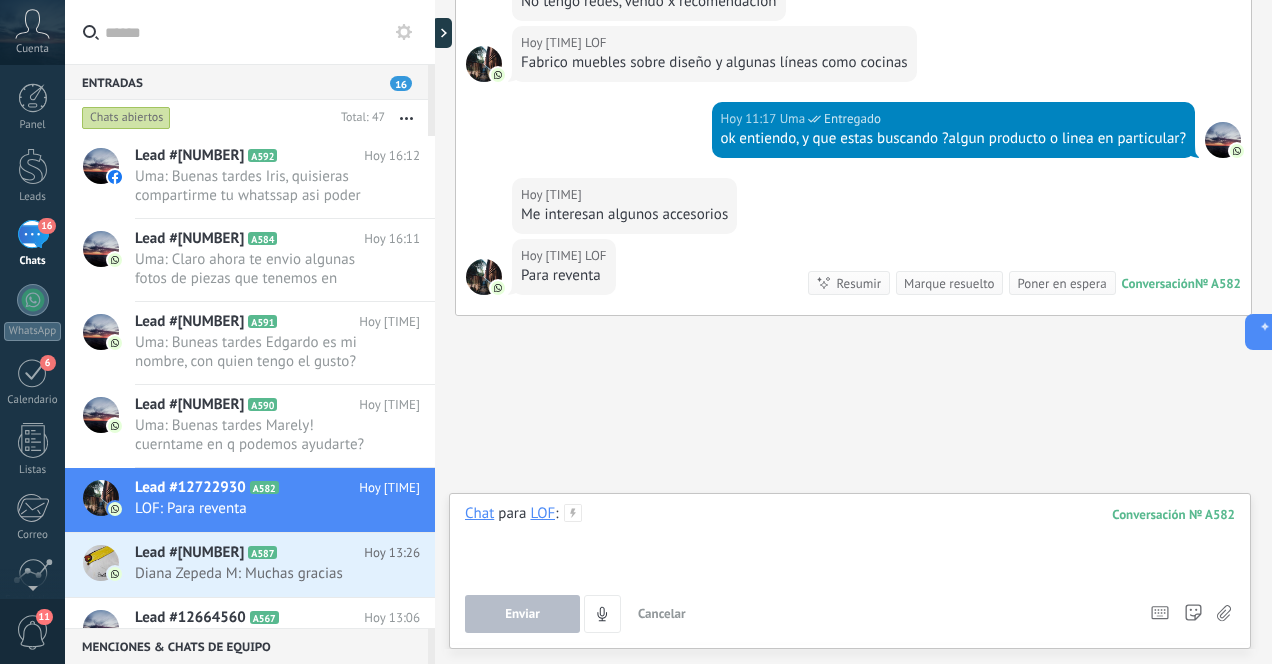type 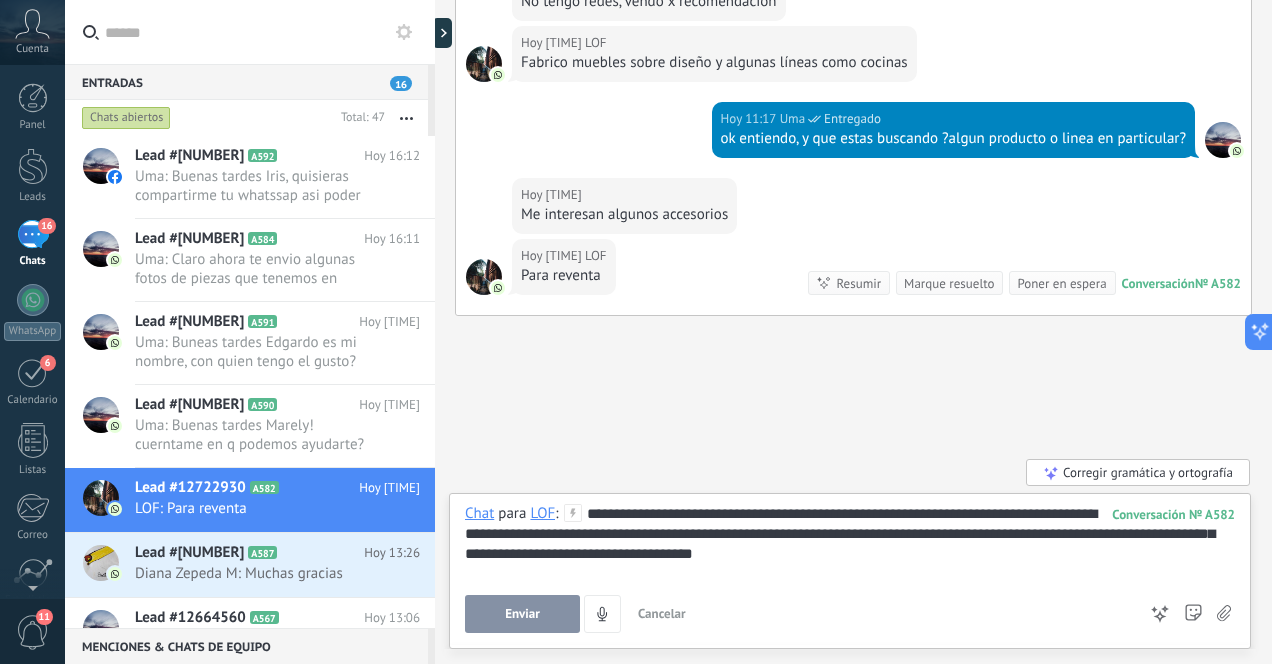 click on "Enviar" at bounding box center [522, 614] 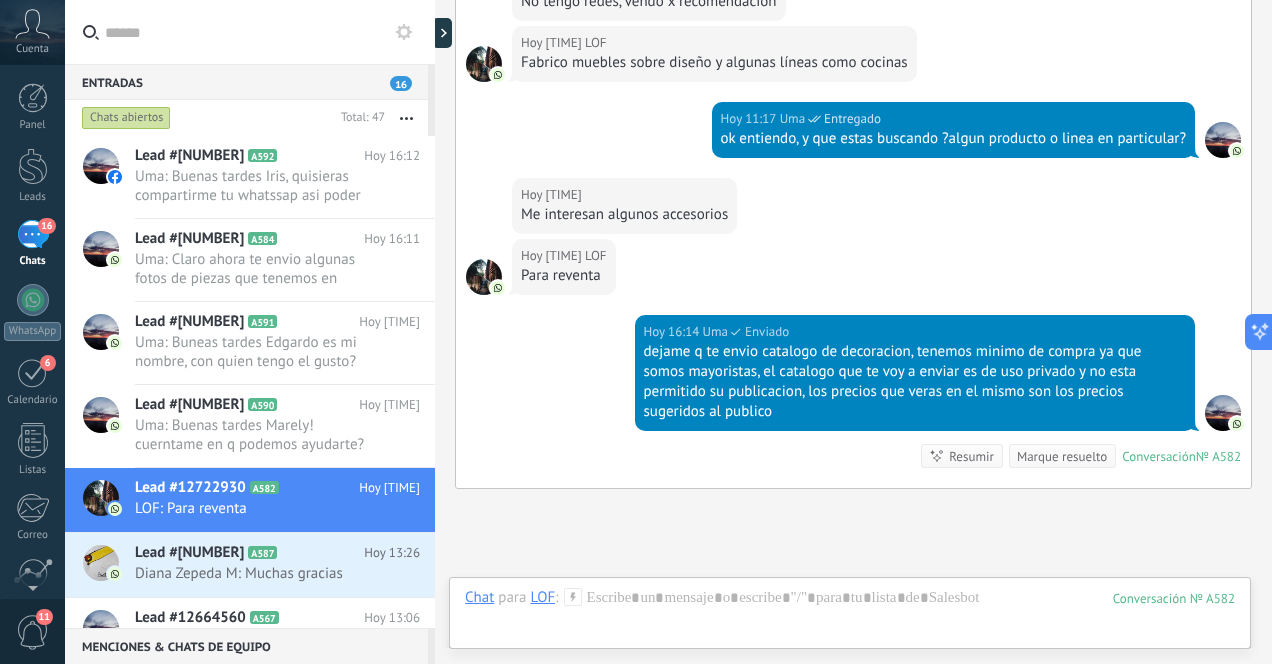 scroll, scrollTop: 1406, scrollLeft: 0, axis: vertical 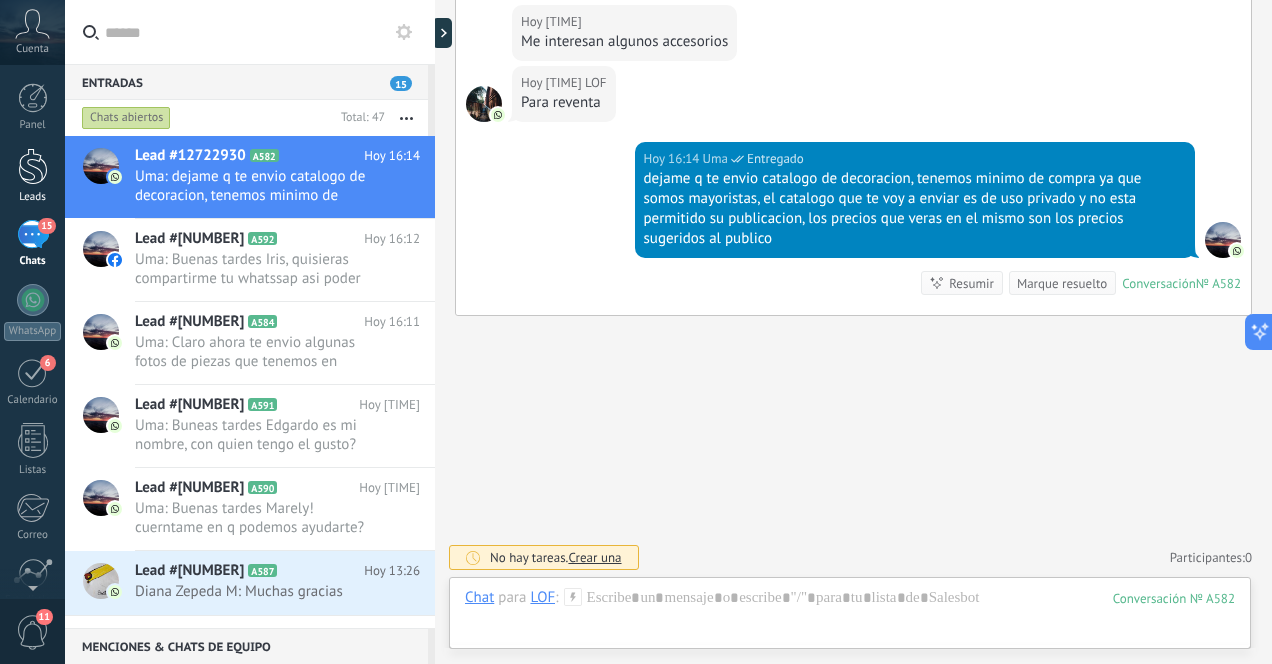 click at bounding box center [33, 166] 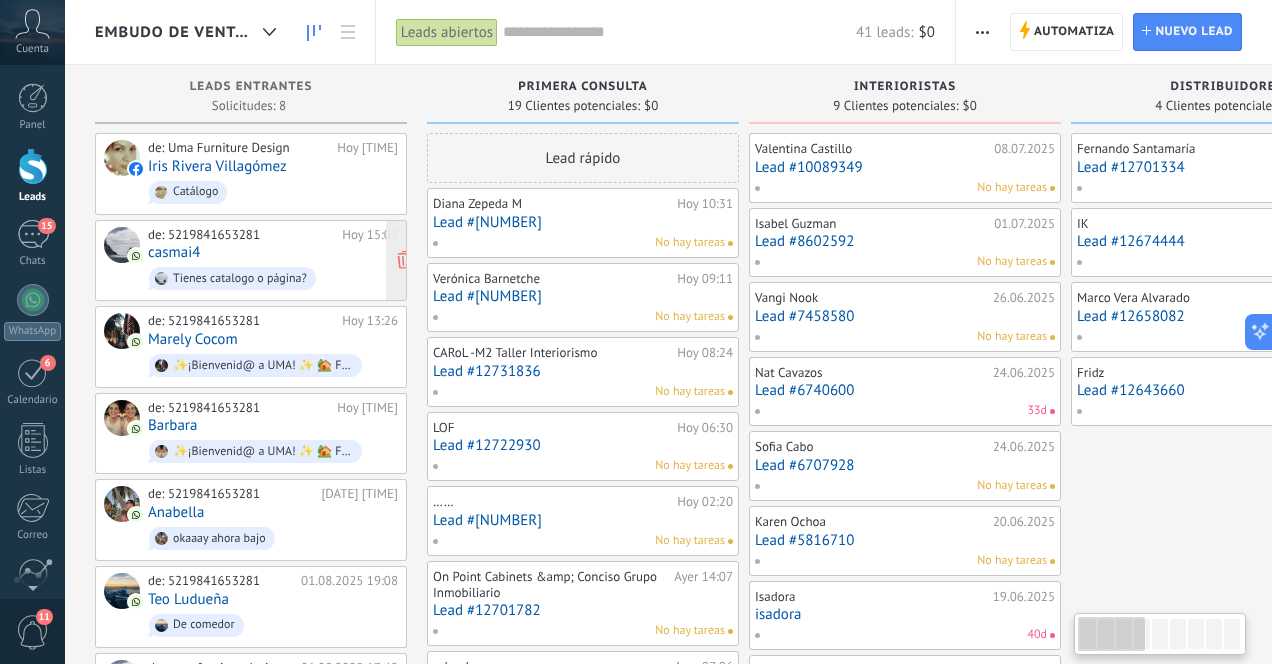 click on "de: +5219841653281 Hoy 15:03 casmai4 Tienes catalogo o página?" at bounding box center [273, 261] 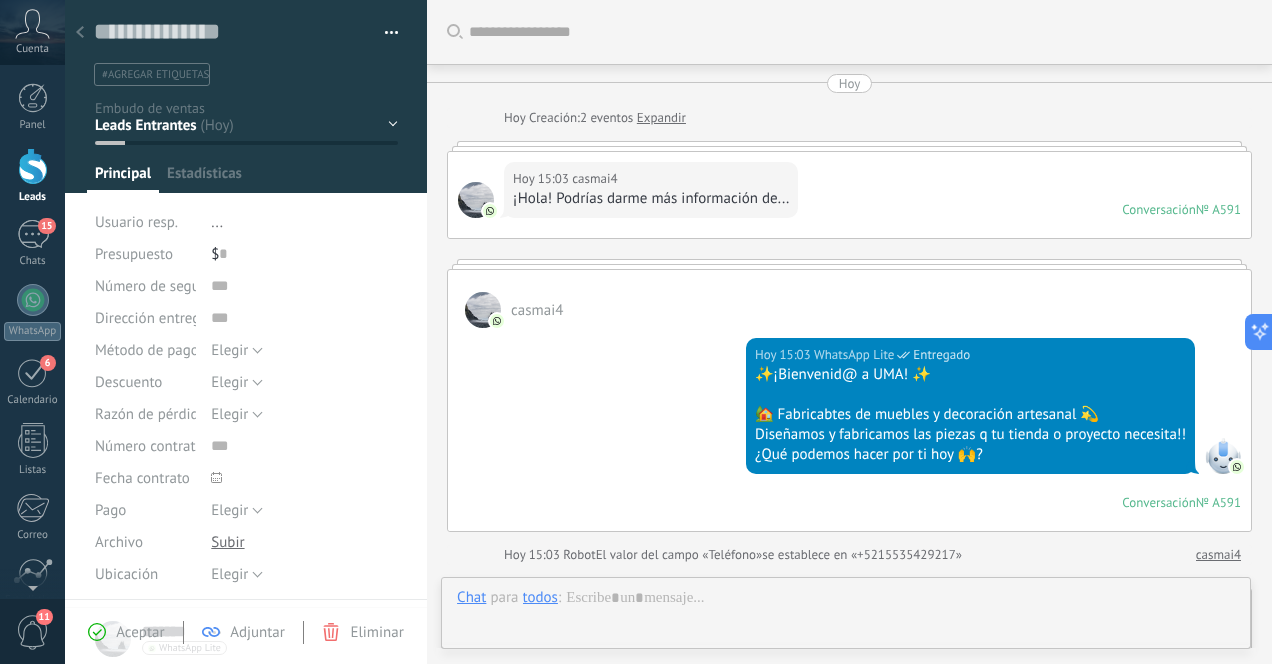 scroll, scrollTop: 30, scrollLeft: 0, axis: vertical 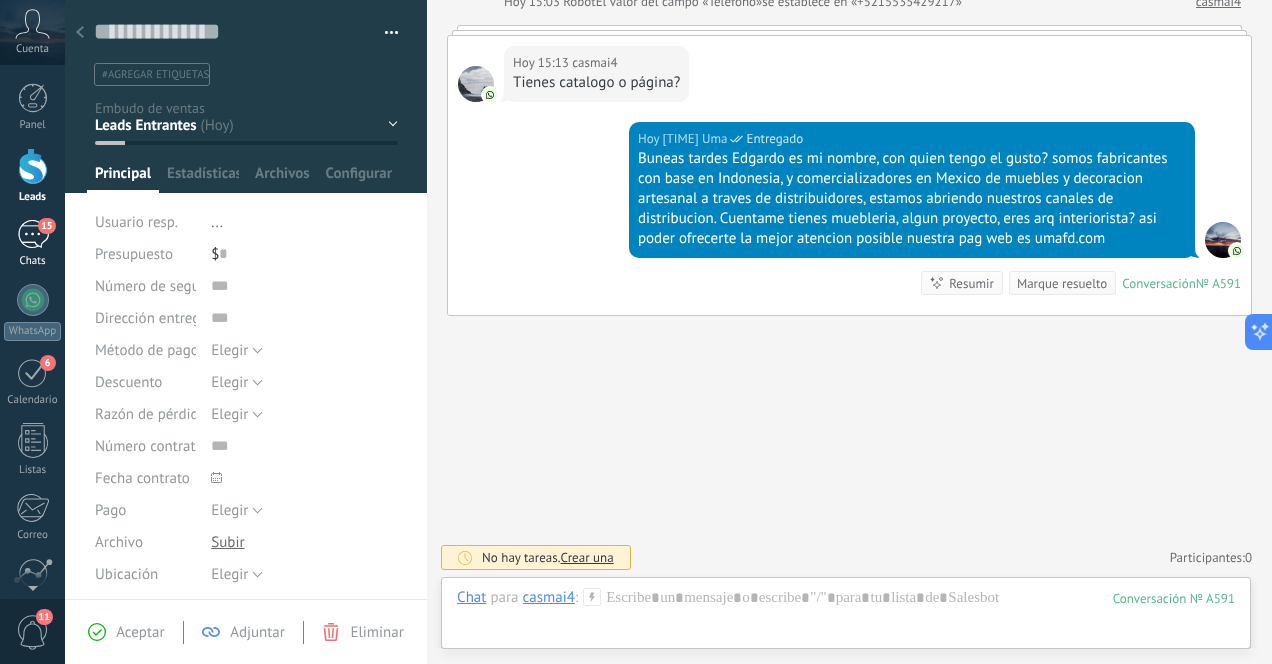 click on "15" at bounding box center (33, 234) 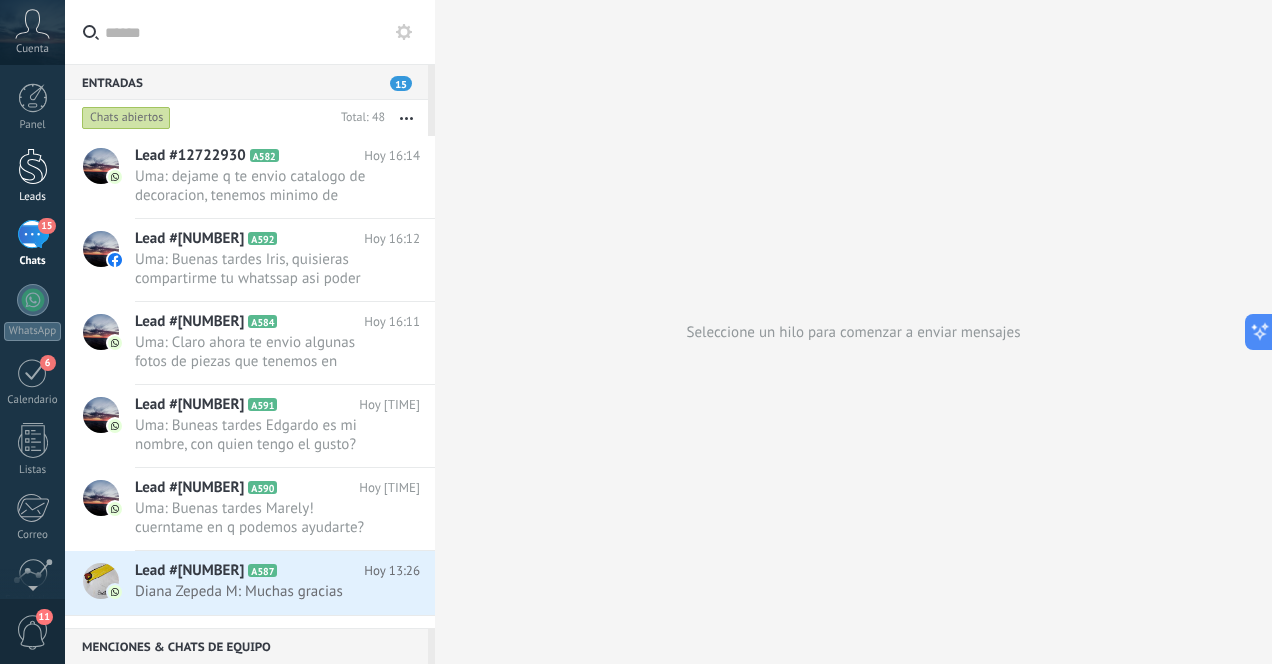 click at bounding box center (33, 166) 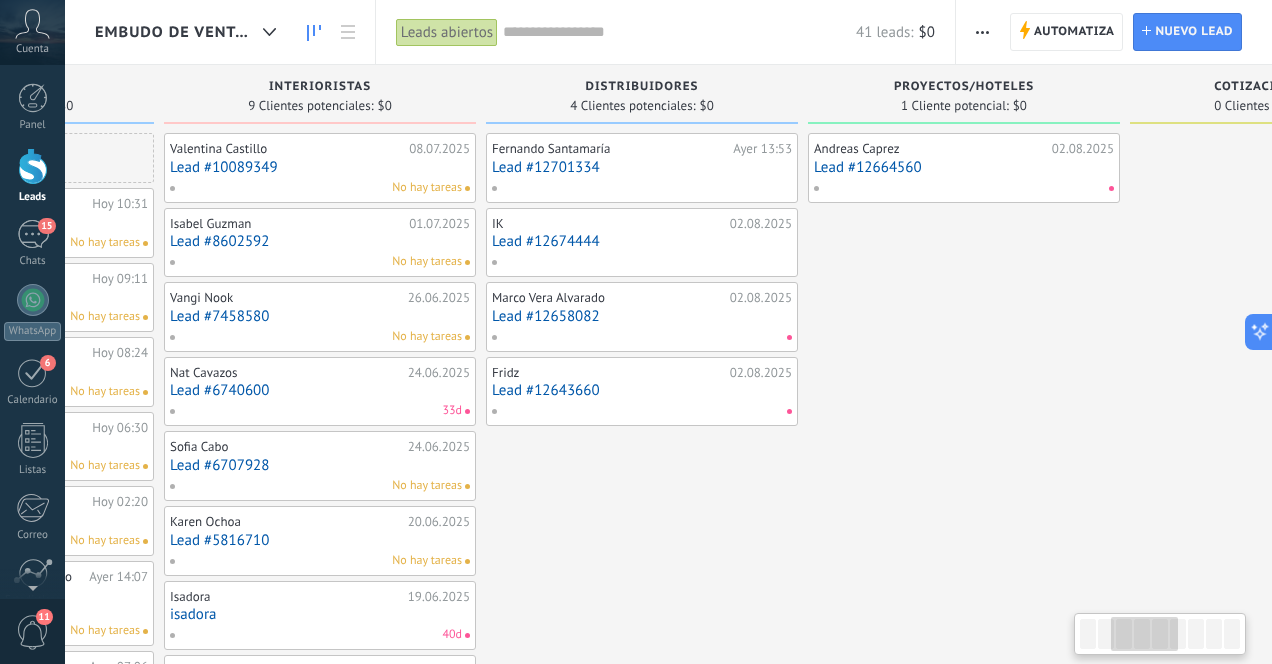 scroll, scrollTop: 0, scrollLeft: 588, axis: horizontal 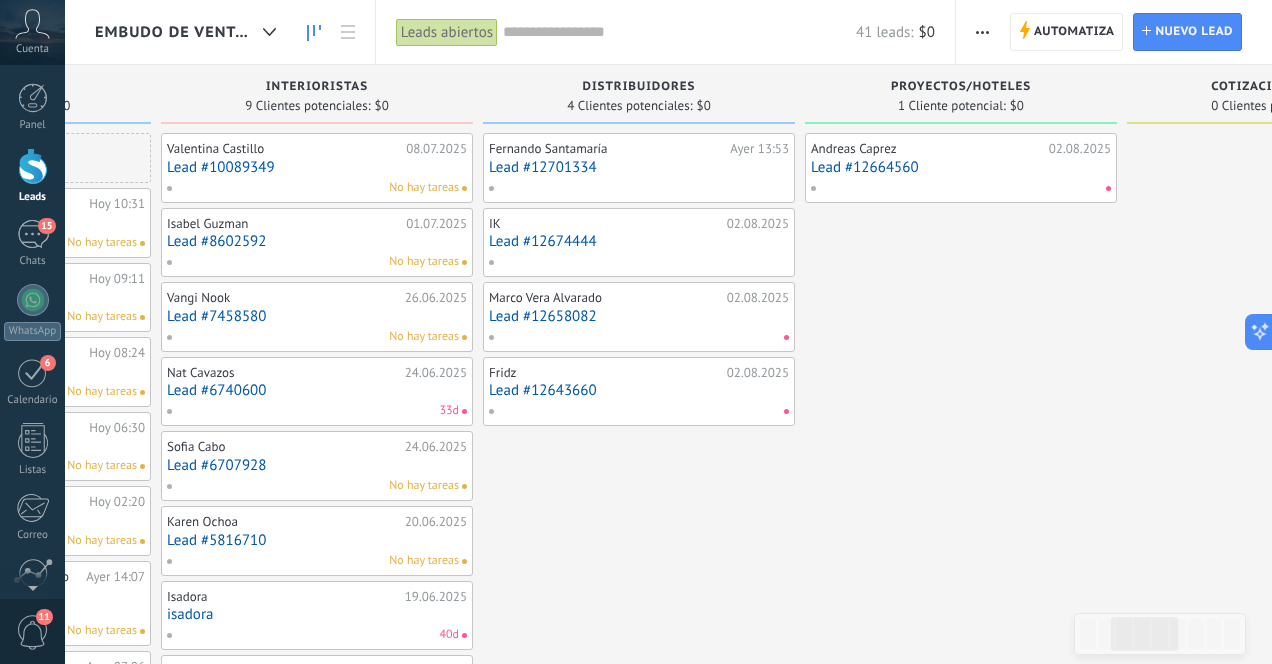 click on "Lead #12664560" at bounding box center [961, 167] 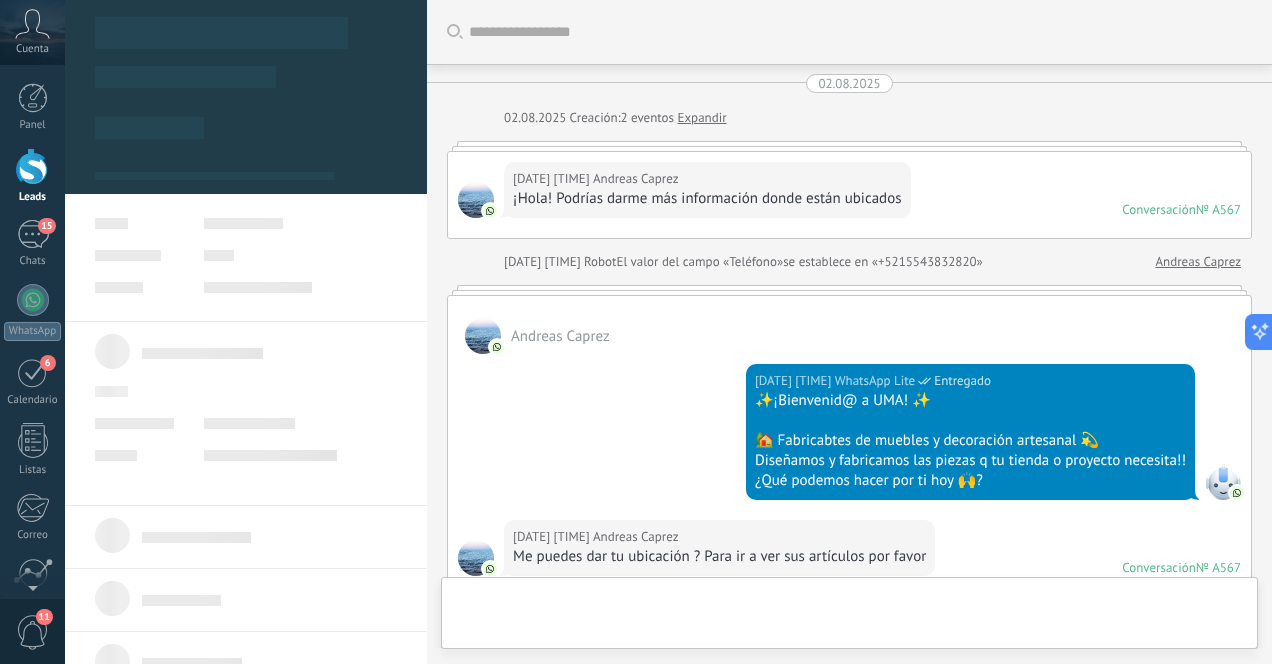 scroll, scrollTop: 1433, scrollLeft: 0, axis: vertical 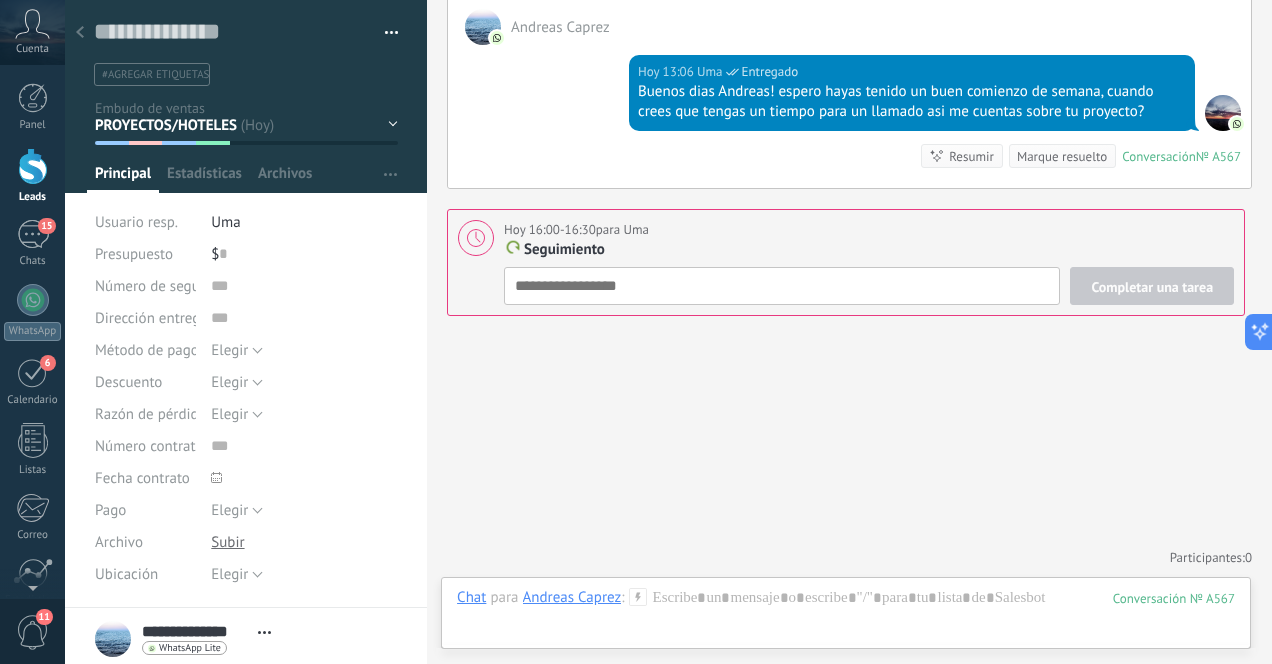 click at bounding box center (80, 33) 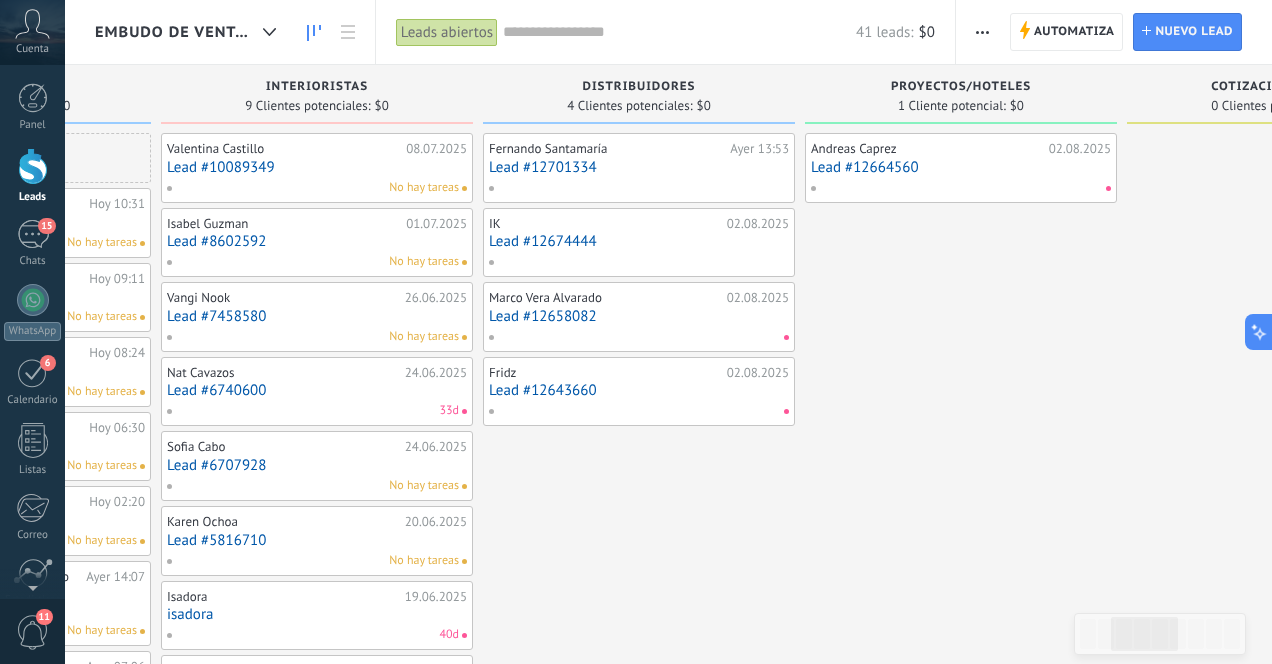 click on "Lead #12643660" at bounding box center [639, 390] 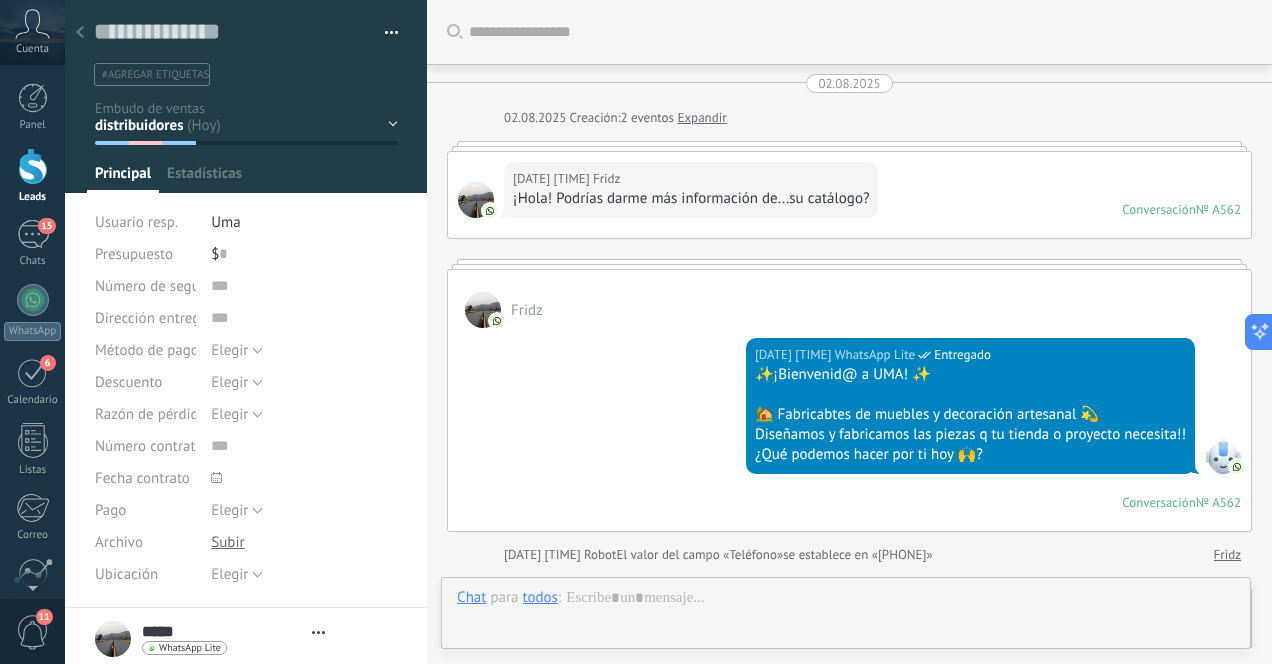 scroll, scrollTop: 30, scrollLeft: 0, axis: vertical 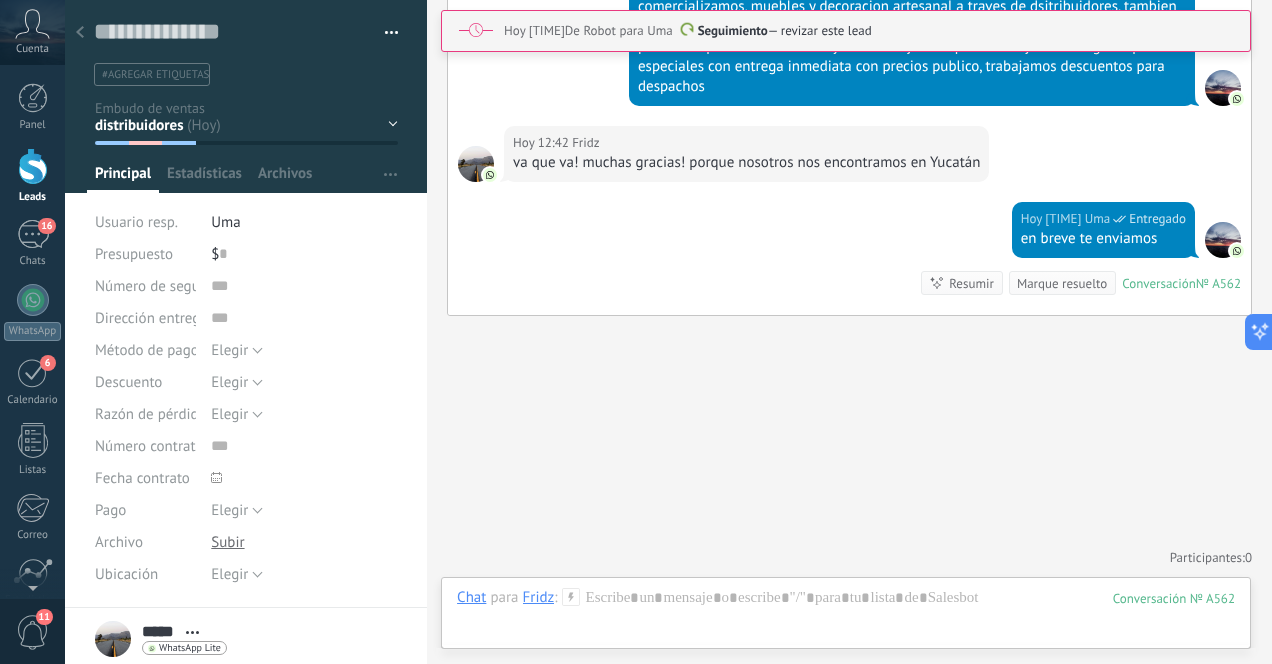 click 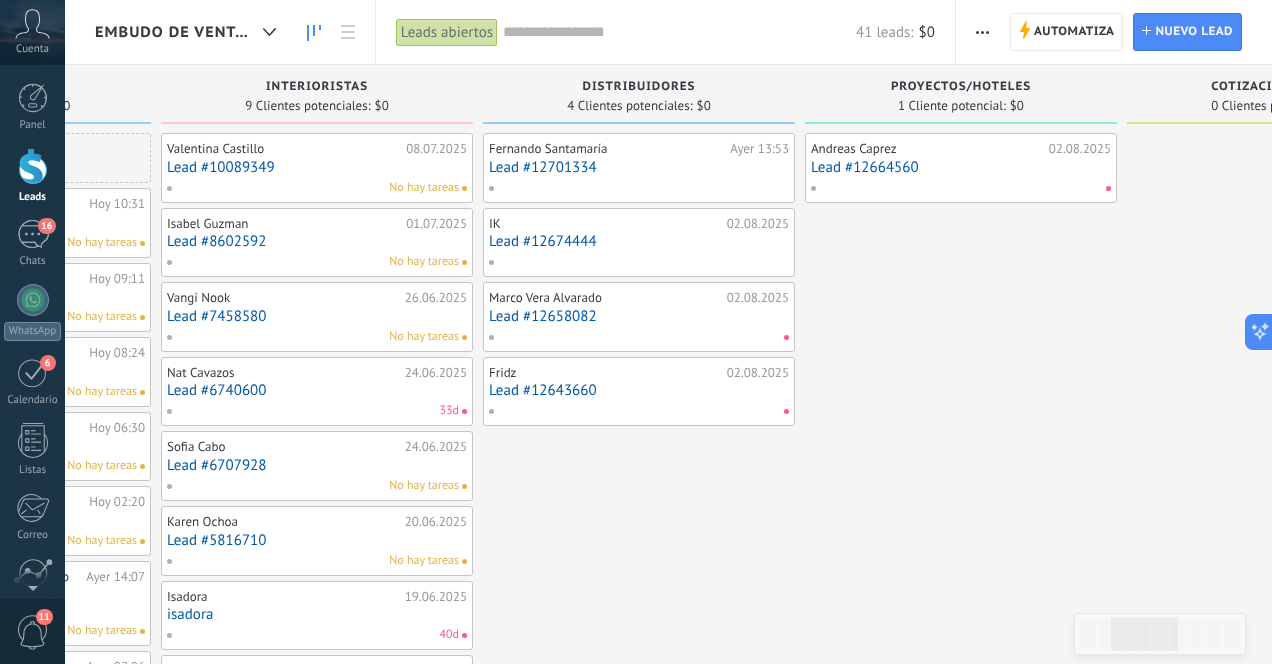 click on "Lead #12658082" at bounding box center (639, 316) 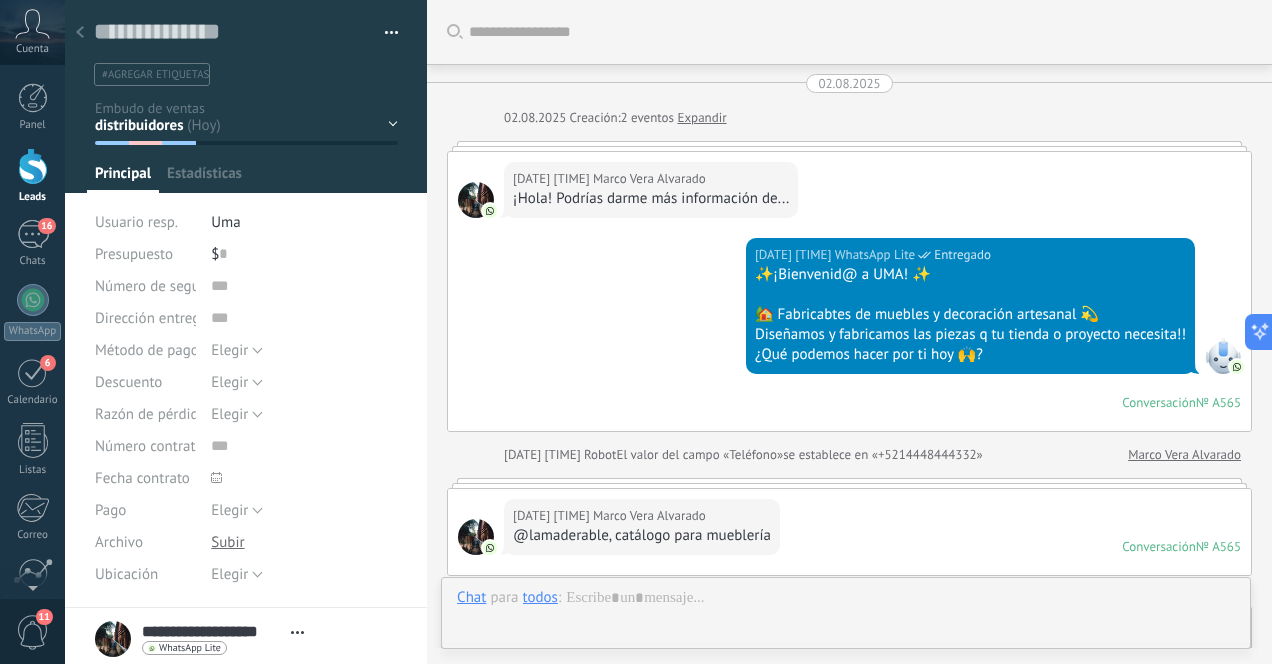 scroll, scrollTop: 30, scrollLeft: 0, axis: vertical 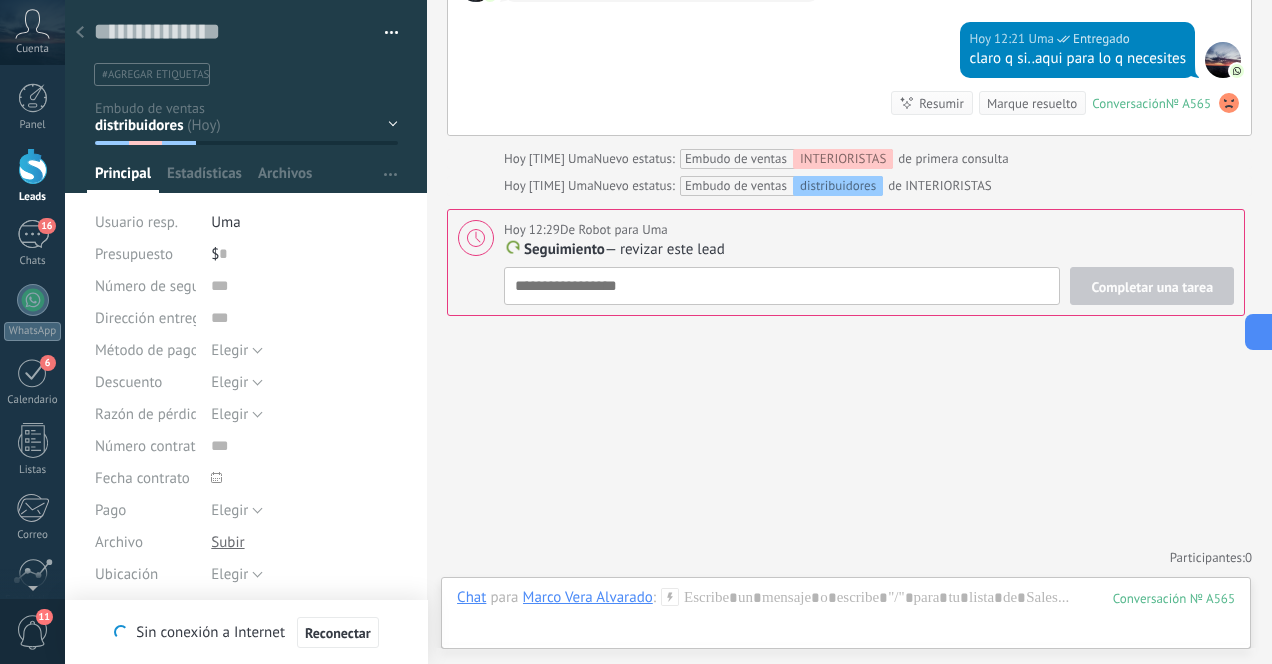 click at bounding box center (80, 33) 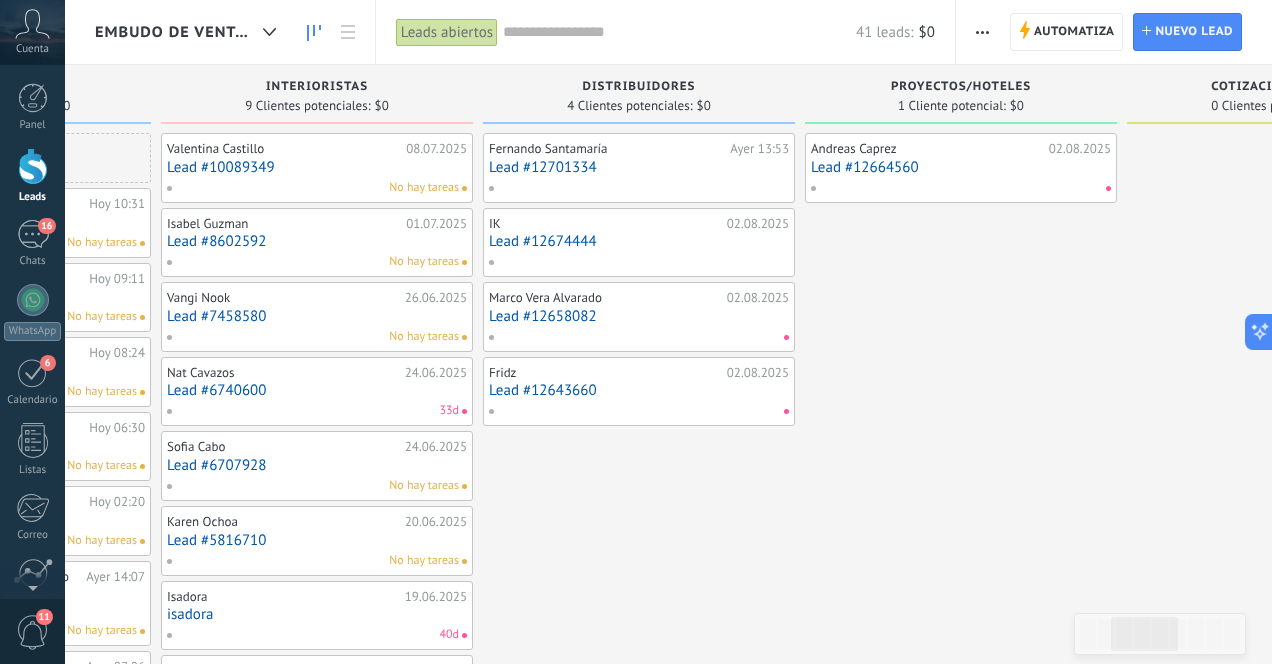 click on "Lead #12674444" at bounding box center (639, 241) 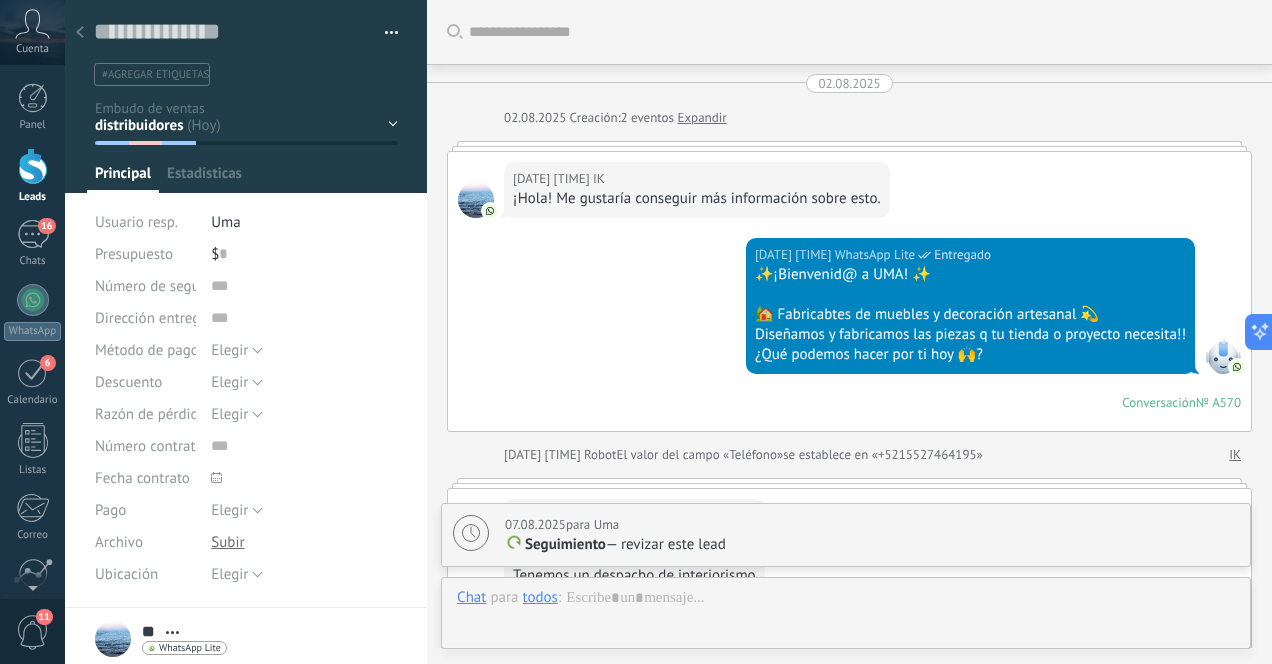 scroll, scrollTop: 30, scrollLeft: 0, axis: vertical 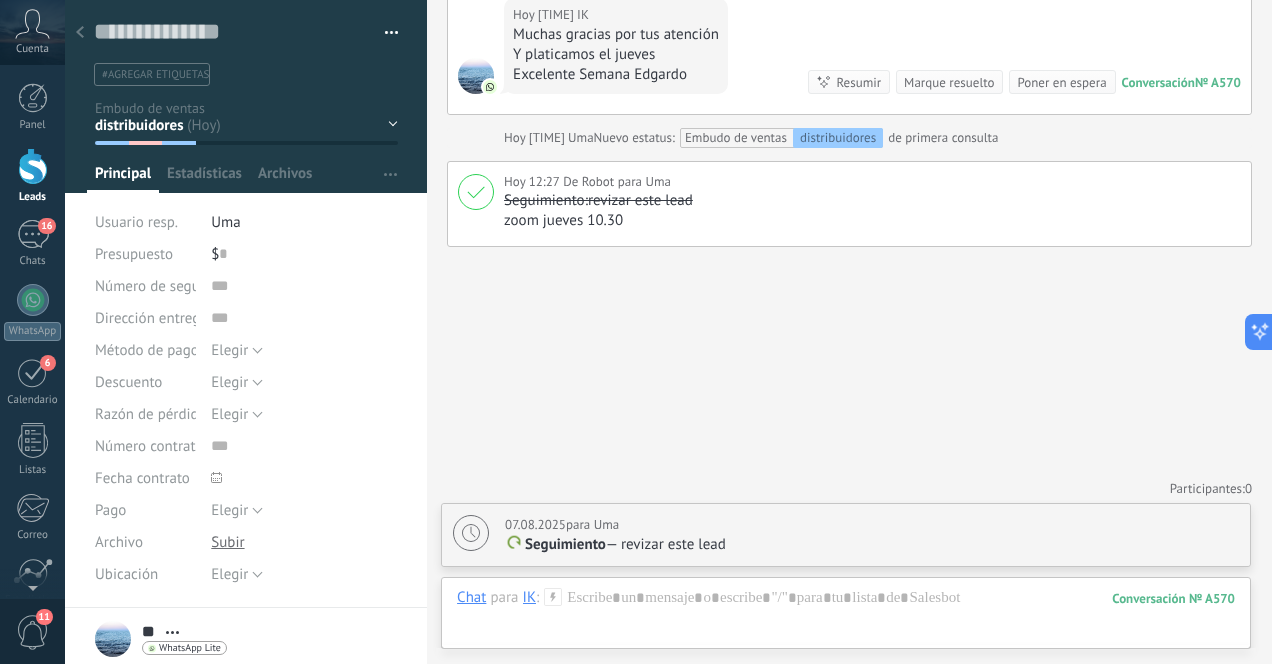 click 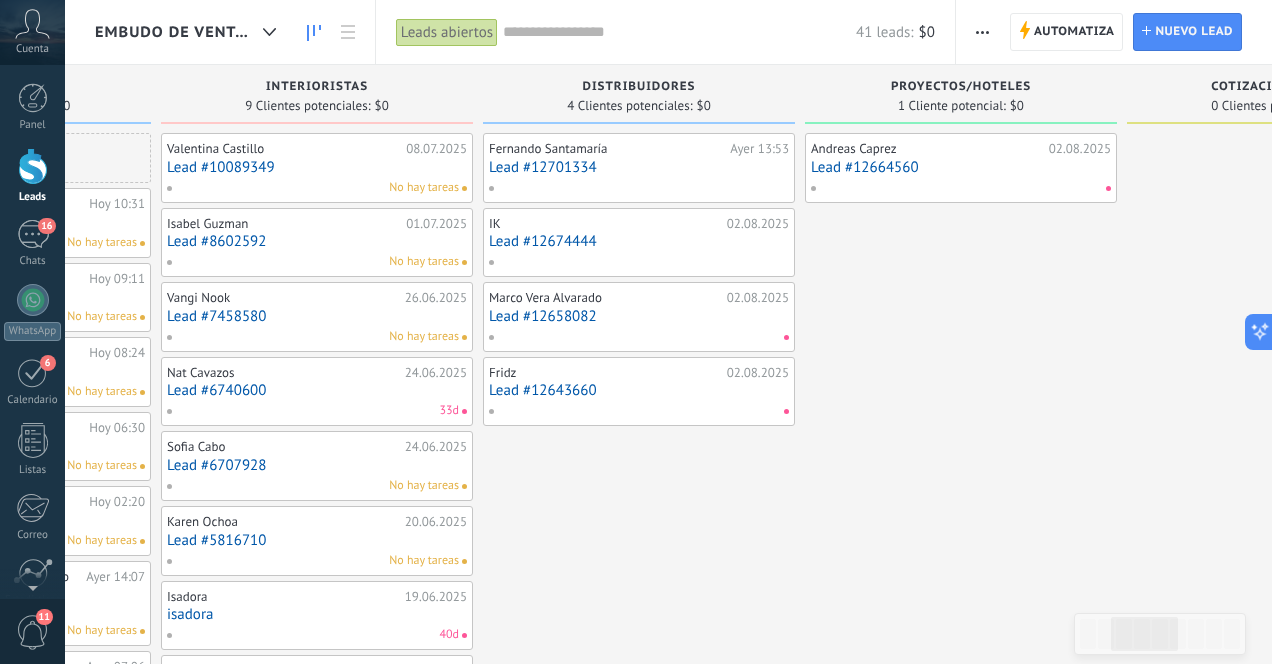 click on "Lead #12701334" at bounding box center [639, 167] 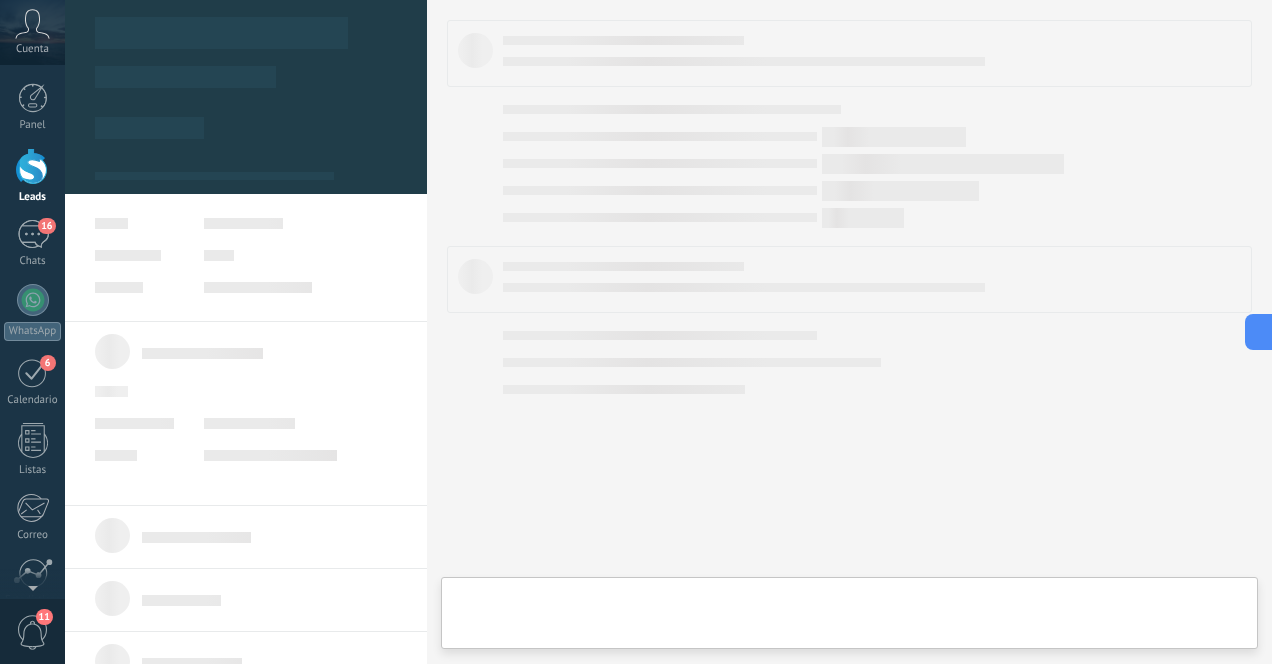 type on "**********" 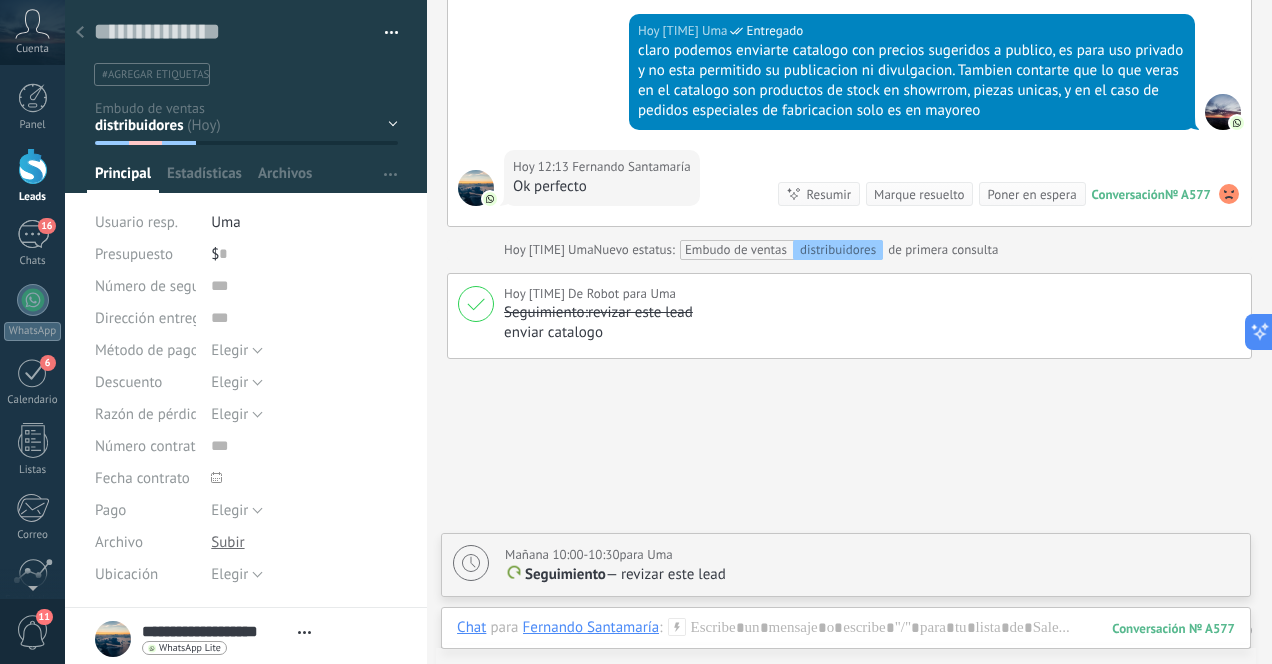 scroll, scrollTop: 1476, scrollLeft: 0, axis: vertical 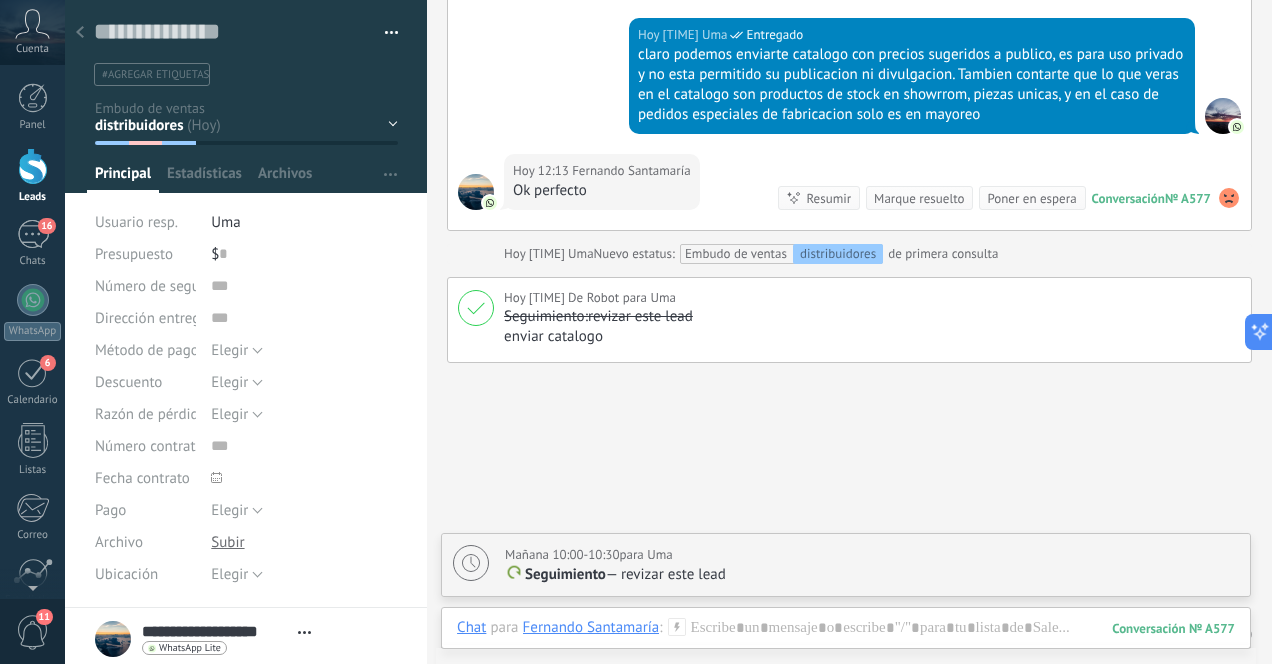 click 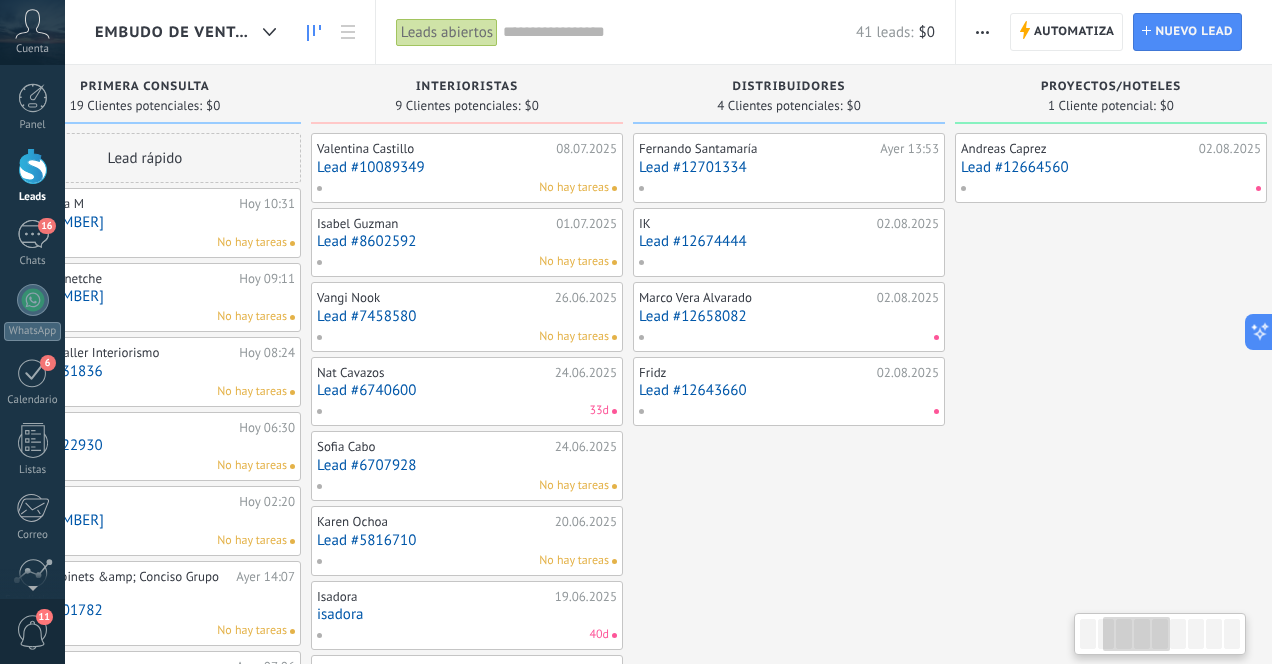 scroll, scrollTop: 0, scrollLeft: 437, axis: horizontal 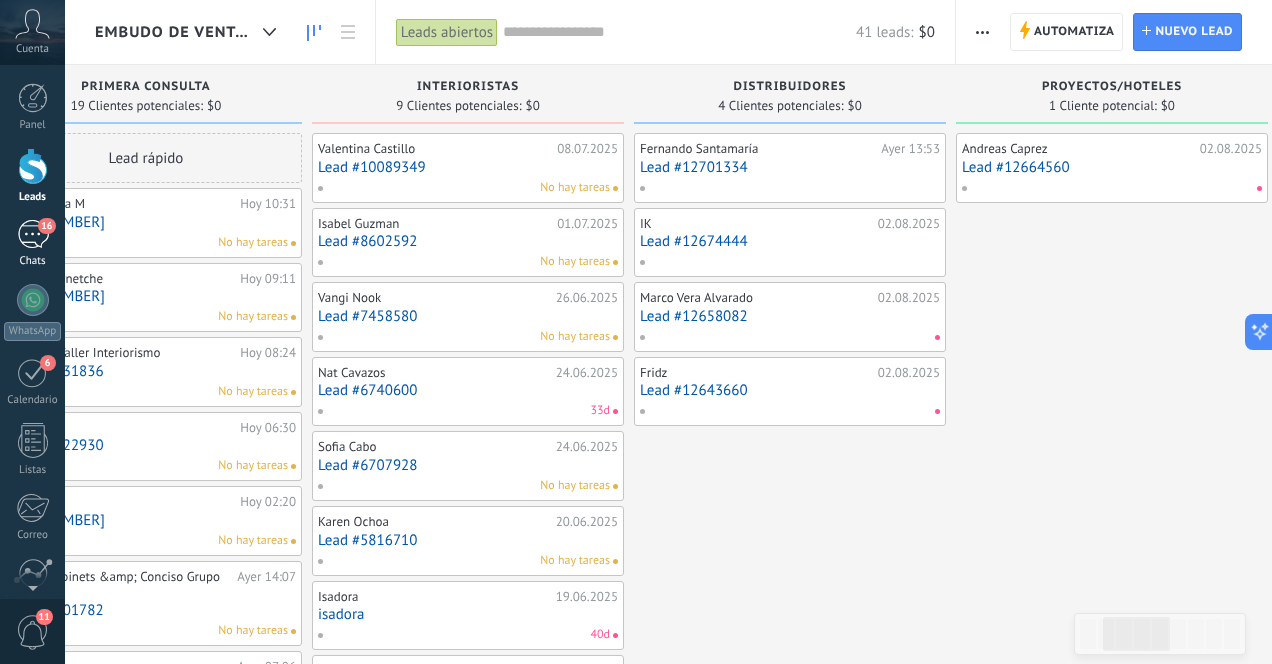 click on "16" at bounding box center [33, 234] 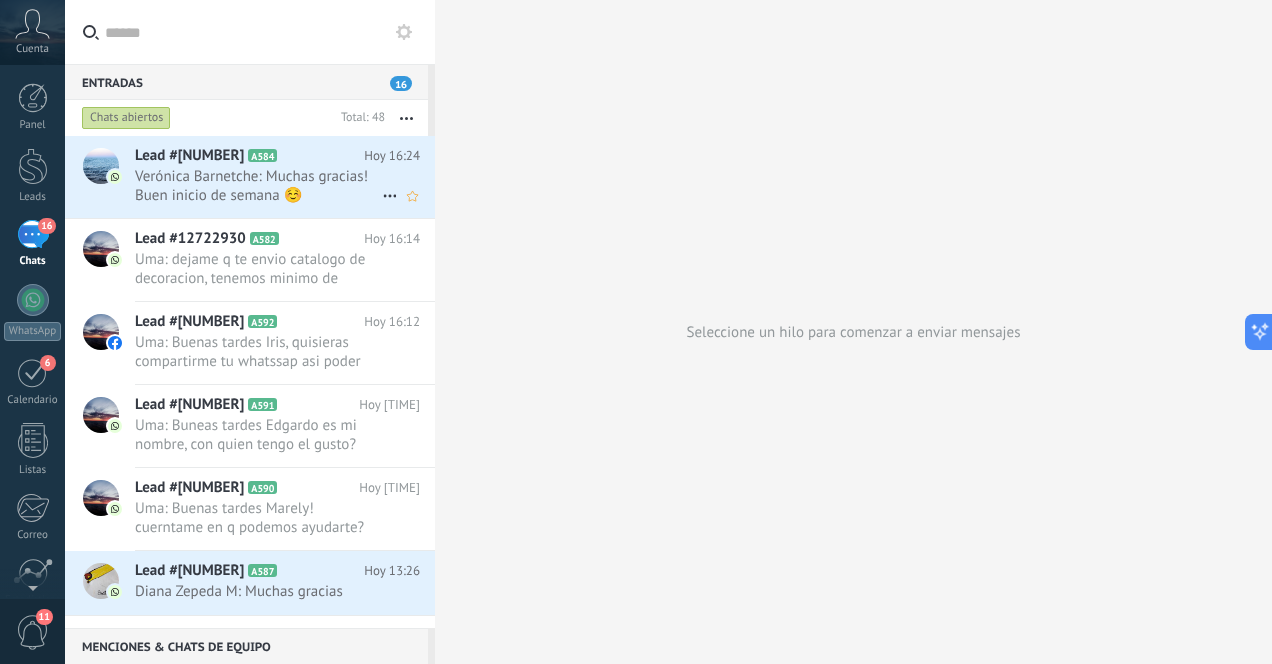 click on "Verónica Barnetche: Muchas gracias!
Buen inicio de semana ☺️" at bounding box center (258, 186) 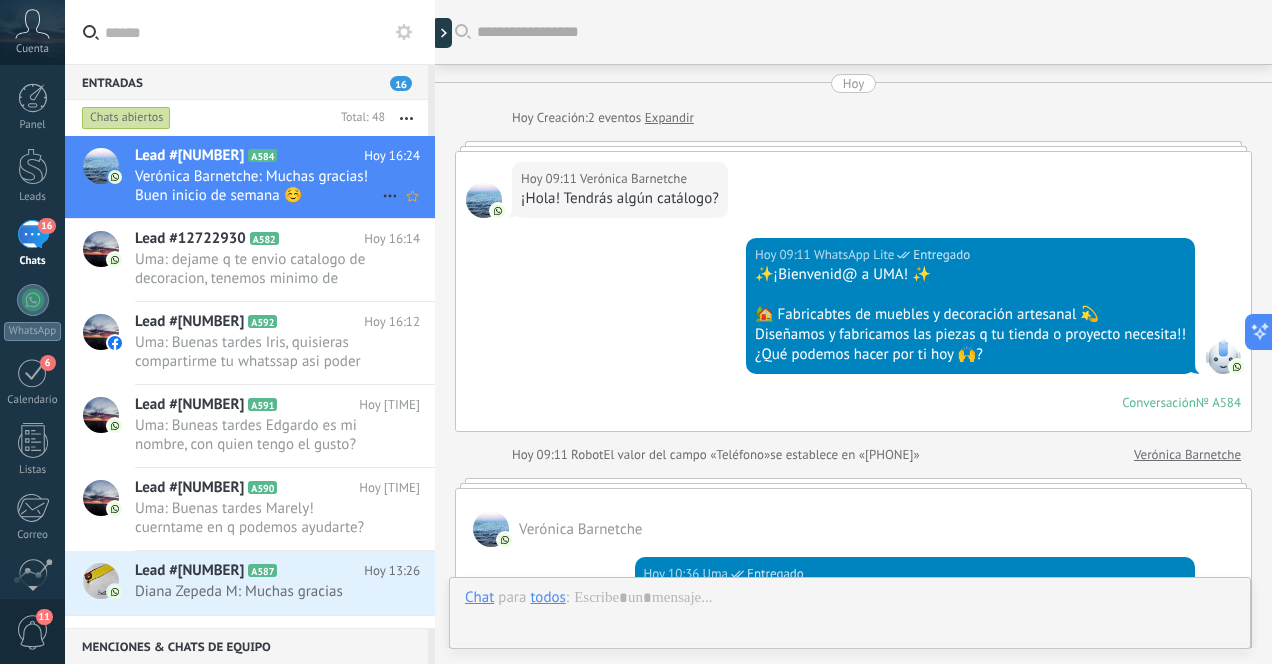 scroll, scrollTop: 959, scrollLeft: 0, axis: vertical 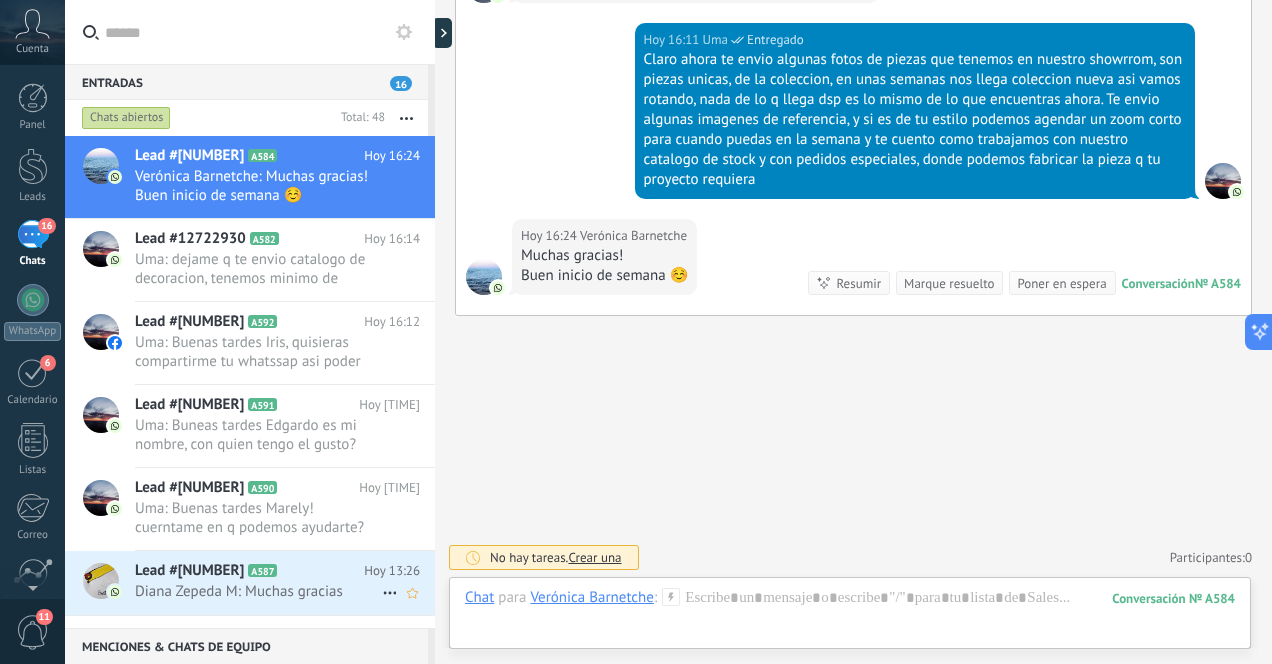 click on "Diana Zepeda M: Muchas gracias" at bounding box center [258, 591] 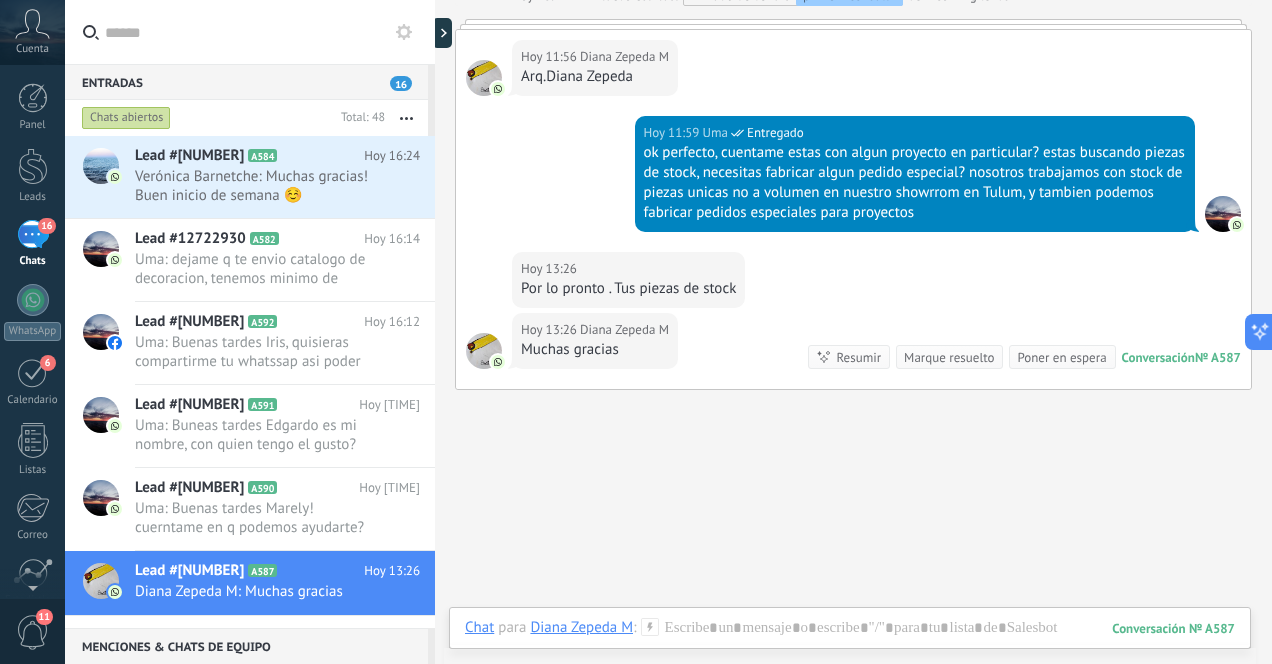 scroll, scrollTop: 847, scrollLeft: 0, axis: vertical 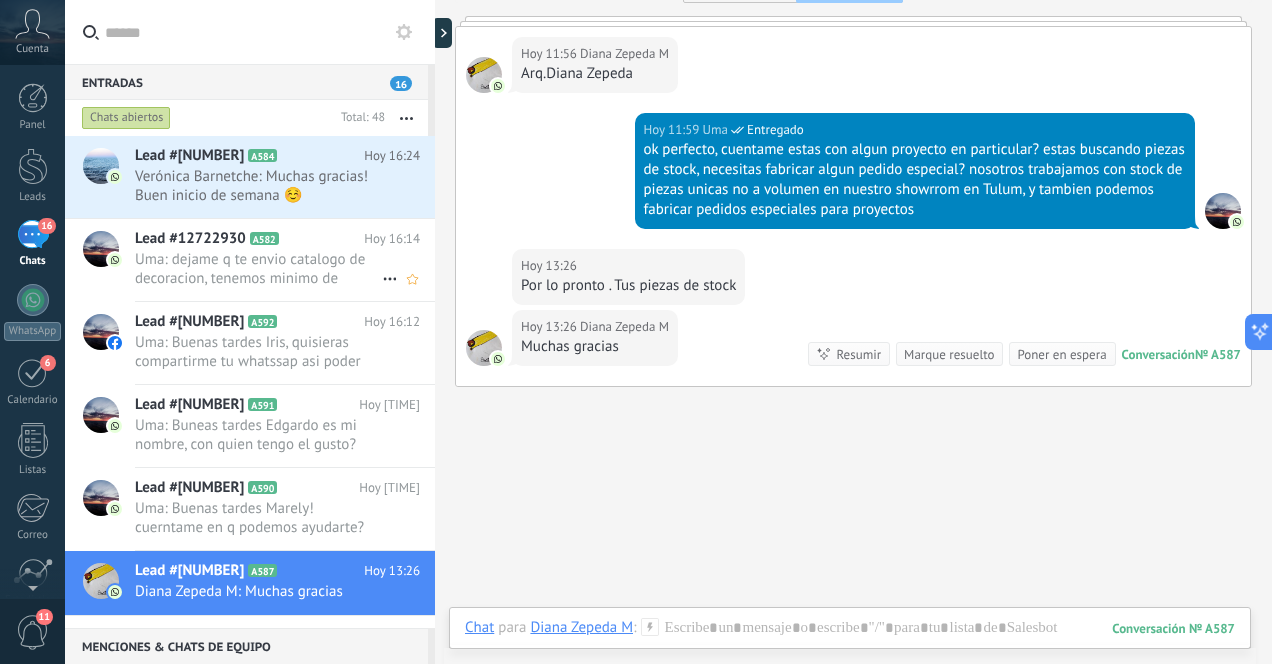 click on "Uma: dejame q te envio catalogo de decoracion, tenemos minimo de compra ya que somos mayoristas, el catalogo que te..." at bounding box center (258, 269) 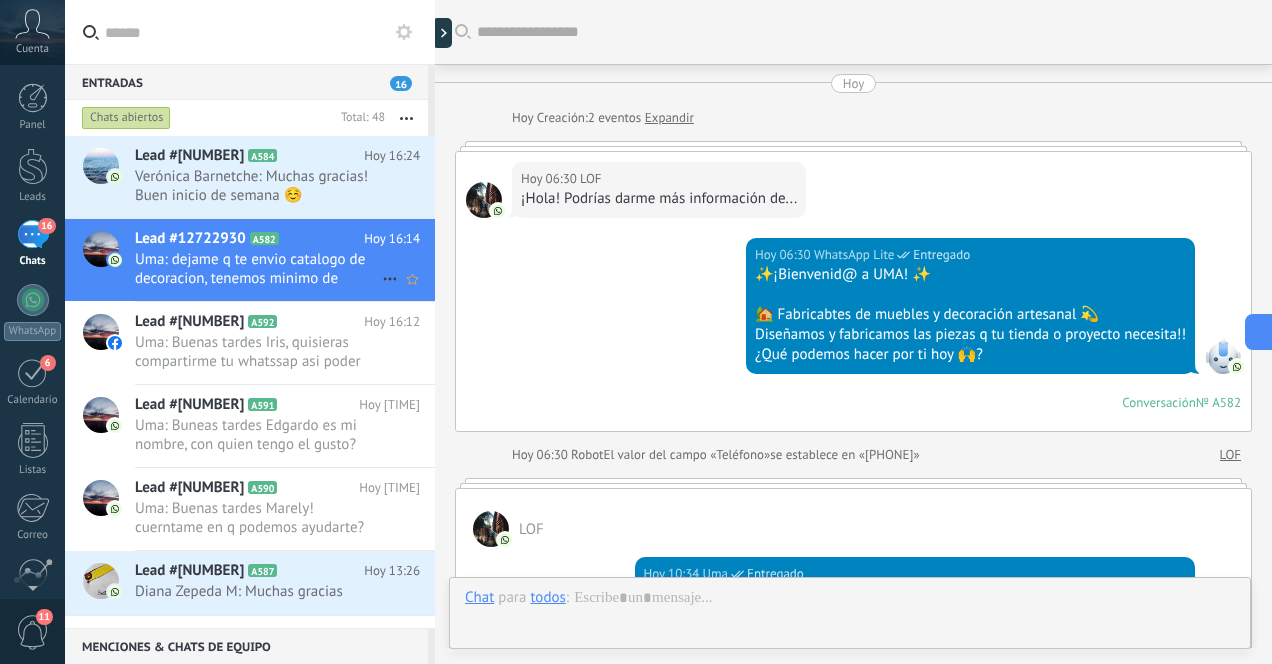 scroll, scrollTop: 1306, scrollLeft: 0, axis: vertical 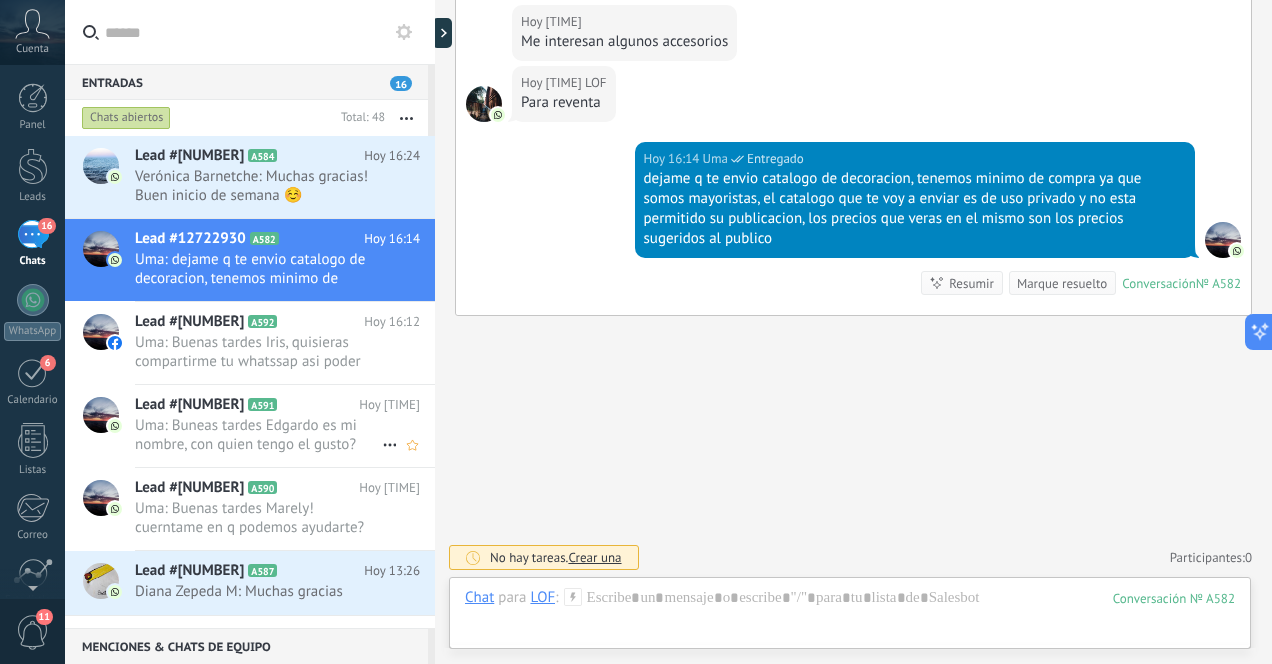 click on "Uma: Buneas tardes Edgardo es mi nombre, con quien tengo el gusto? somos fabricantes con base en Indonesia, y comer..." at bounding box center [258, 435] 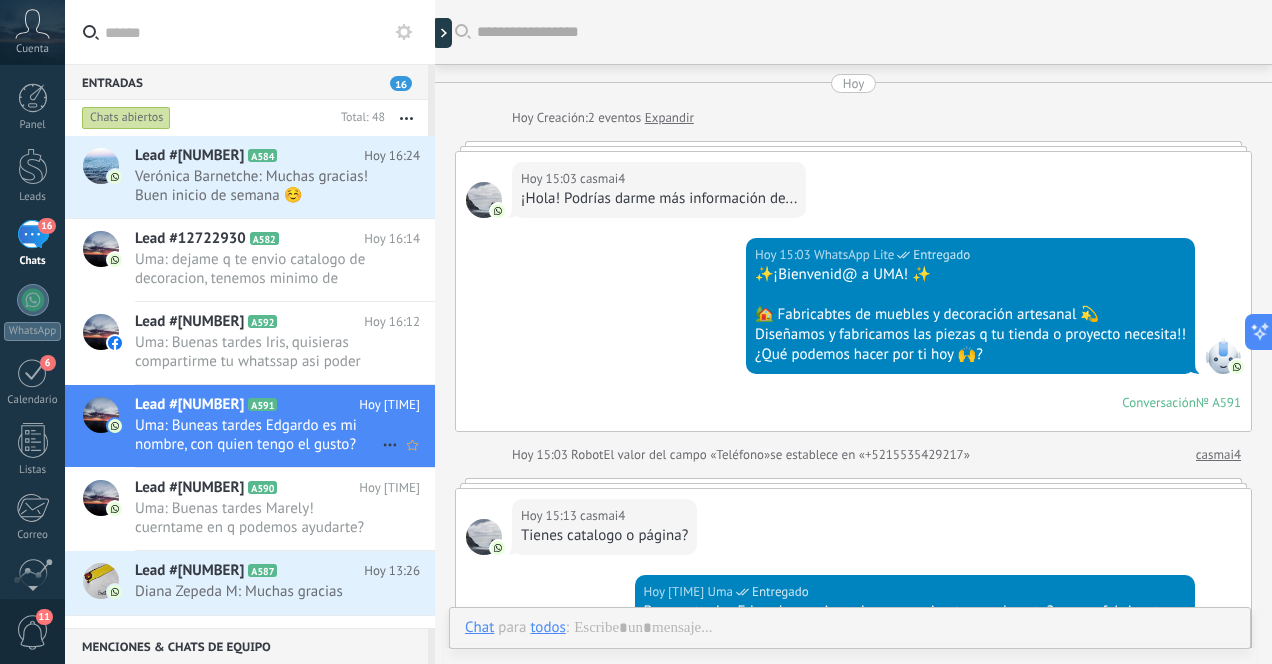 scroll, scrollTop: 339, scrollLeft: 0, axis: vertical 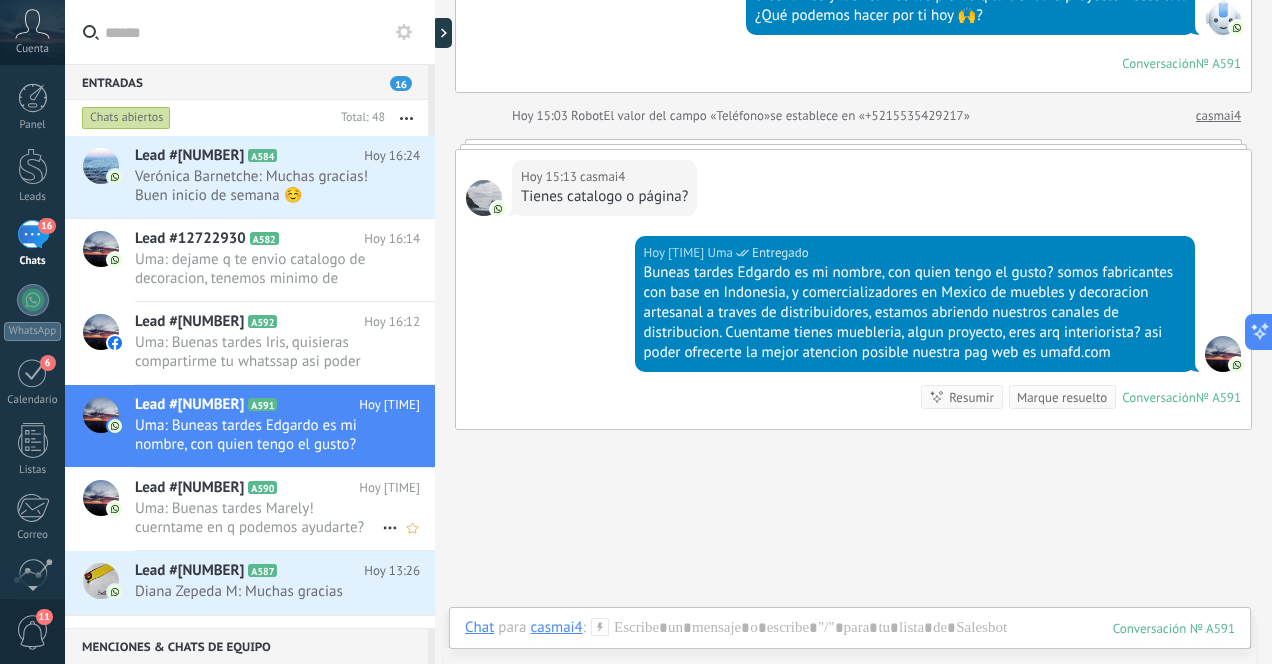 click on "Uma: Buenas tardes Marely! cuerntame en q podemos ayudarte?" at bounding box center (258, 518) 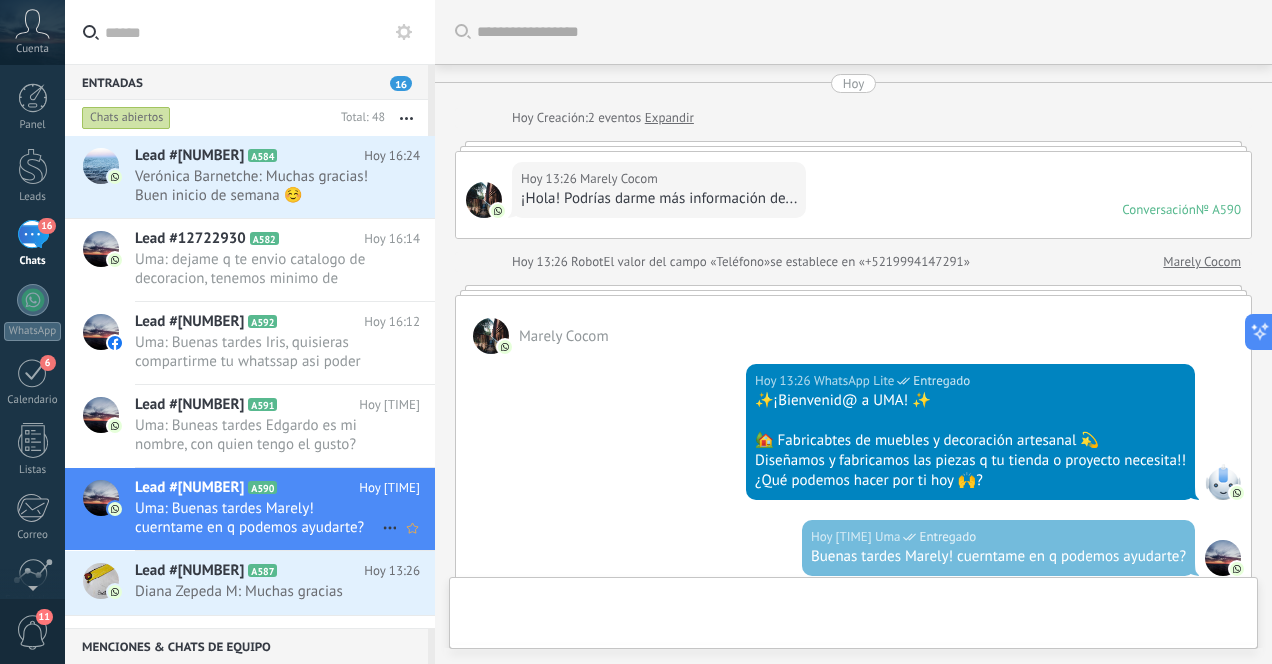 scroll, scrollTop: 318, scrollLeft: 0, axis: vertical 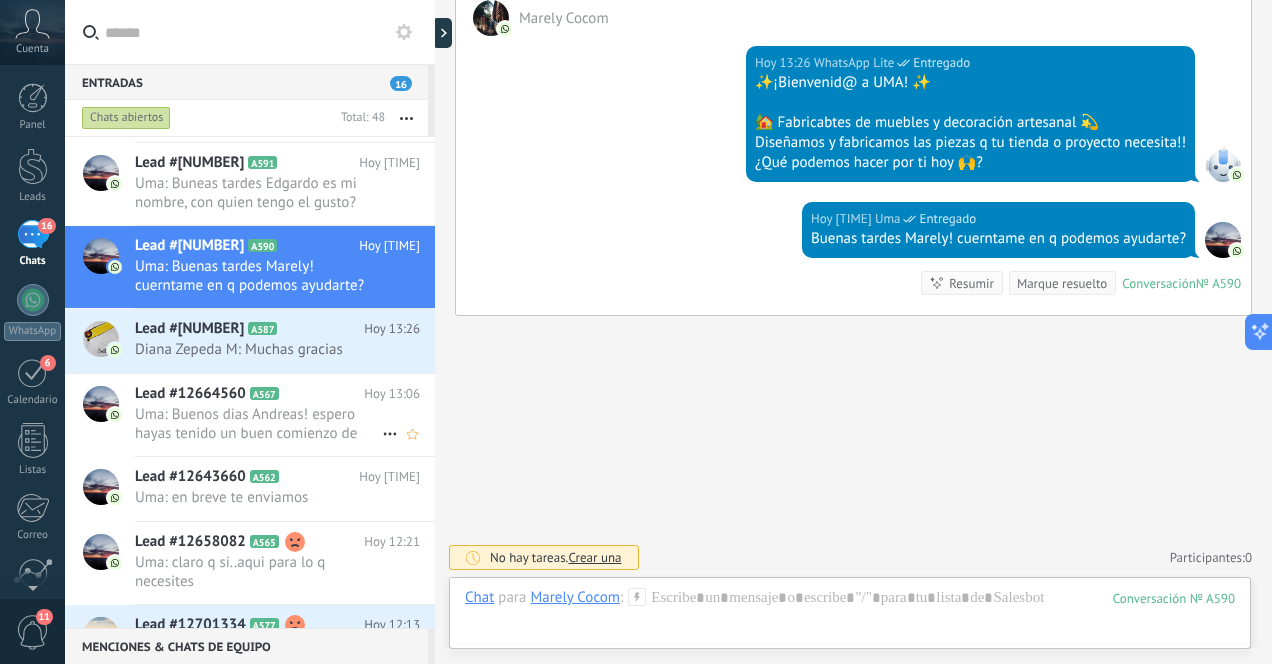click on "Uma: Buenos dias Andreas! espero hayas tenido un buen comienzo de semana, cuando crees que tengas un tiempo para un..." at bounding box center (258, 424) 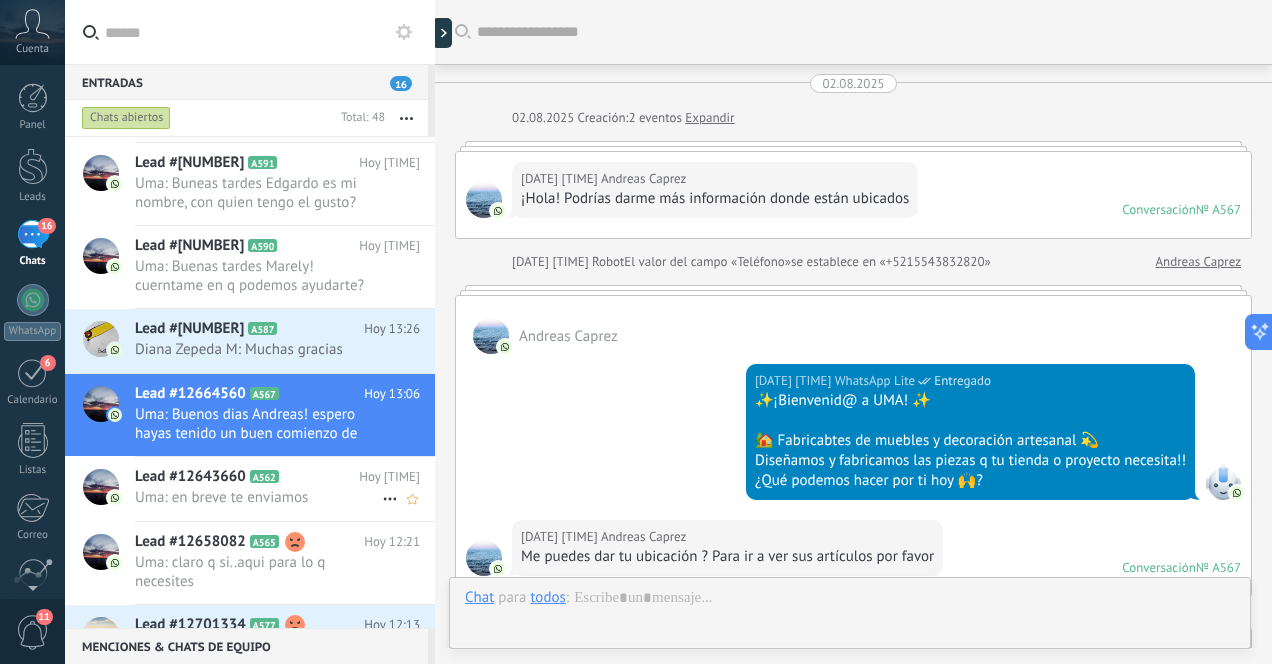 scroll, scrollTop: 1182, scrollLeft: 0, axis: vertical 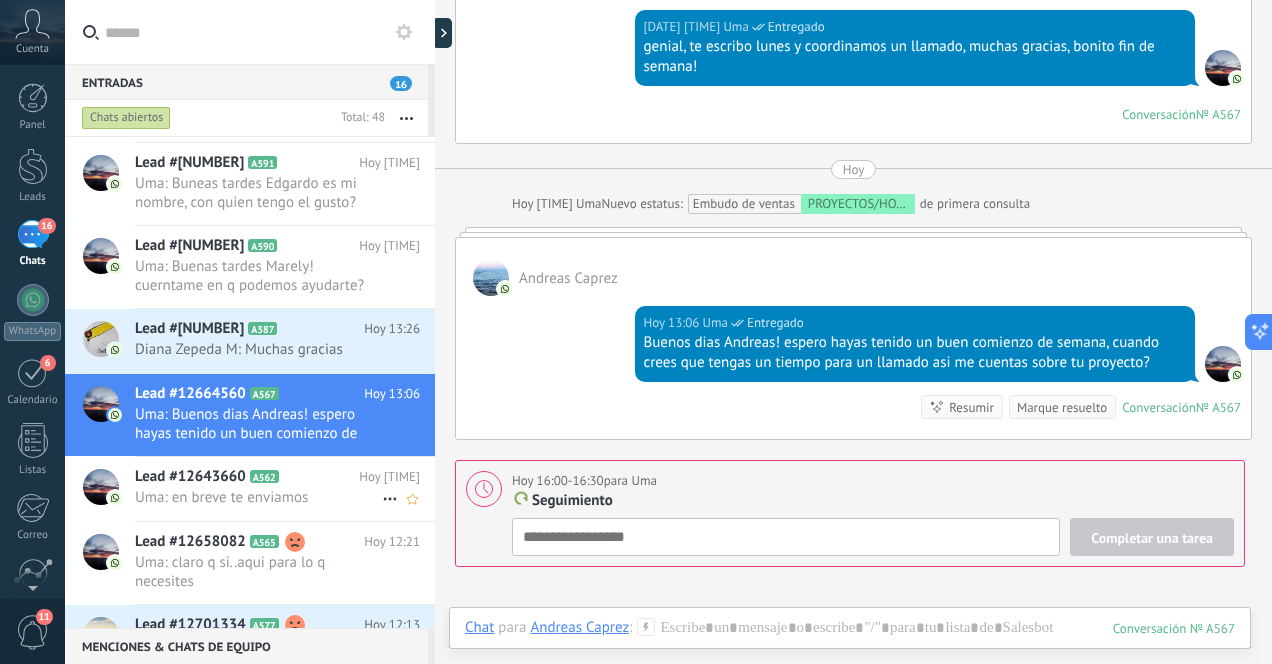 click on "Uma: en breve te enviamos" at bounding box center (258, 497) 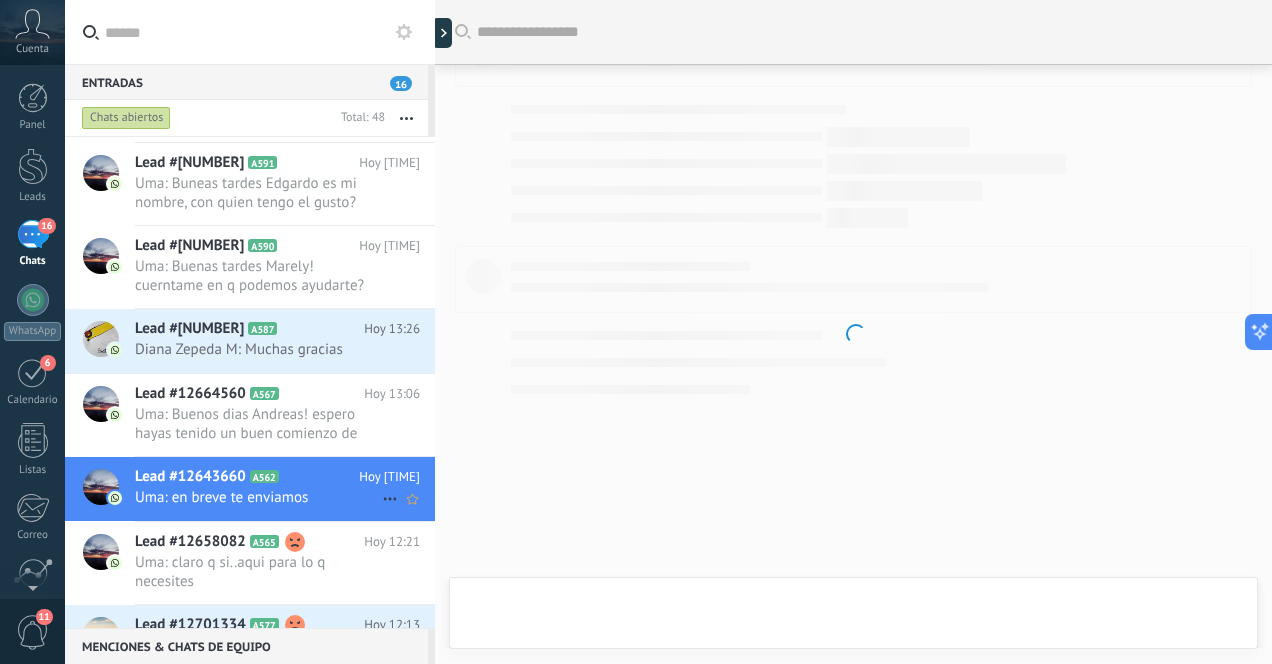 scroll, scrollTop: 1382, scrollLeft: 0, axis: vertical 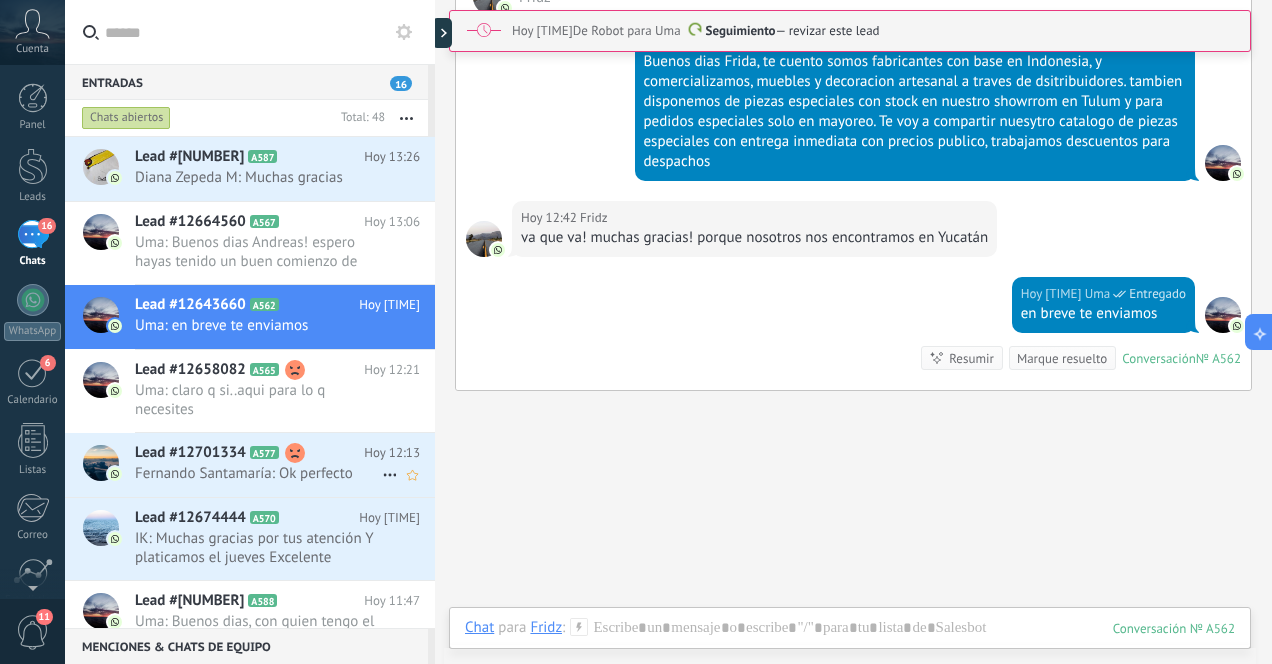 click on "Fernando Santamaría: Ok perfecto" at bounding box center (258, 473) 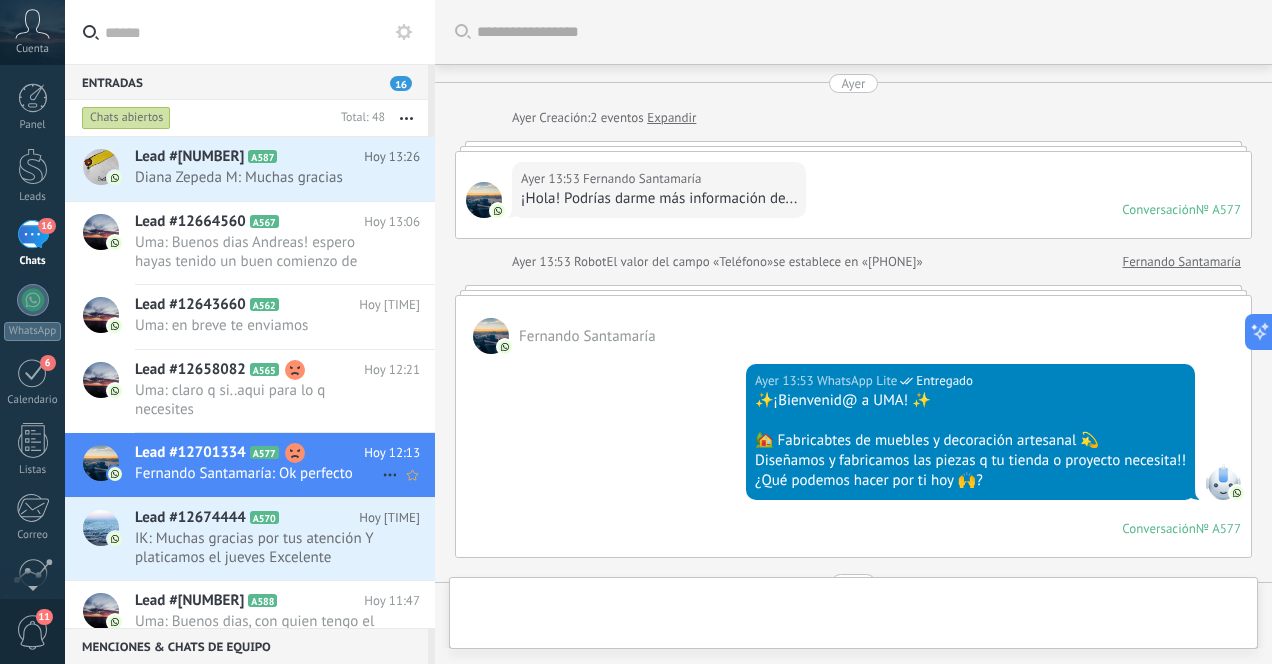 scroll, scrollTop: 1593, scrollLeft: 0, axis: vertical 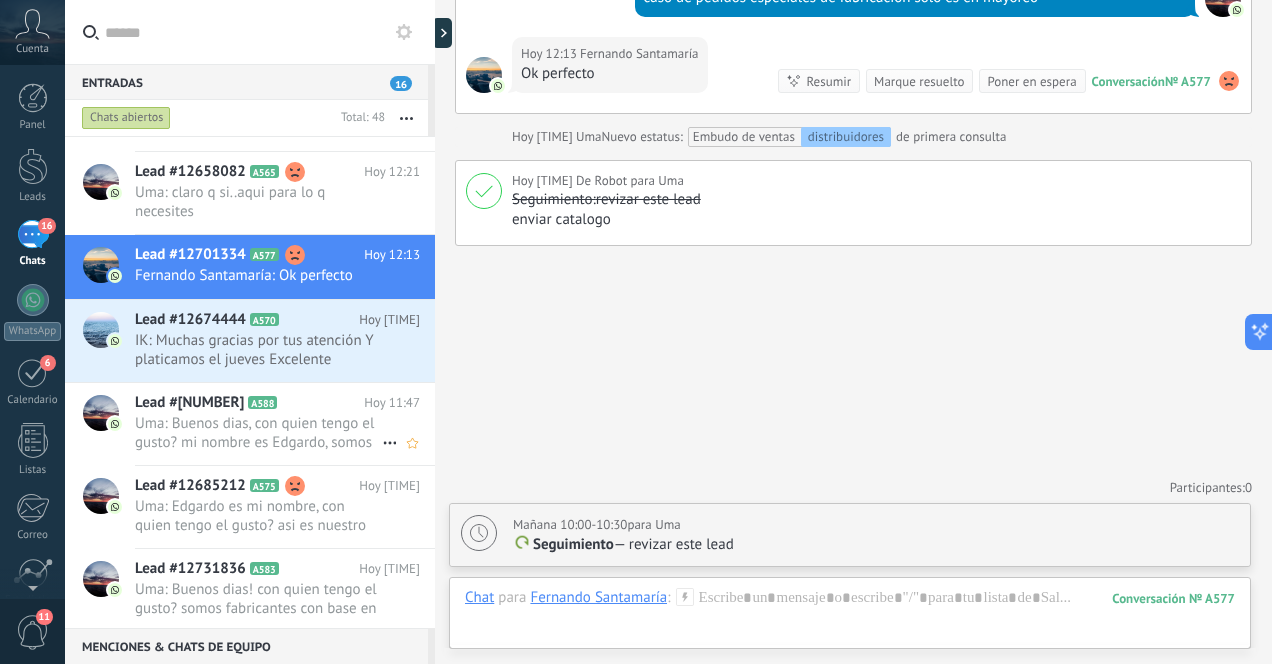 click on "Uma: Buenos dias, con quien tengo el gusto? mi nombre es Edgardo, somos fabricantes con base en [PAIS] y comerci..." at bounding box center (258, 433) 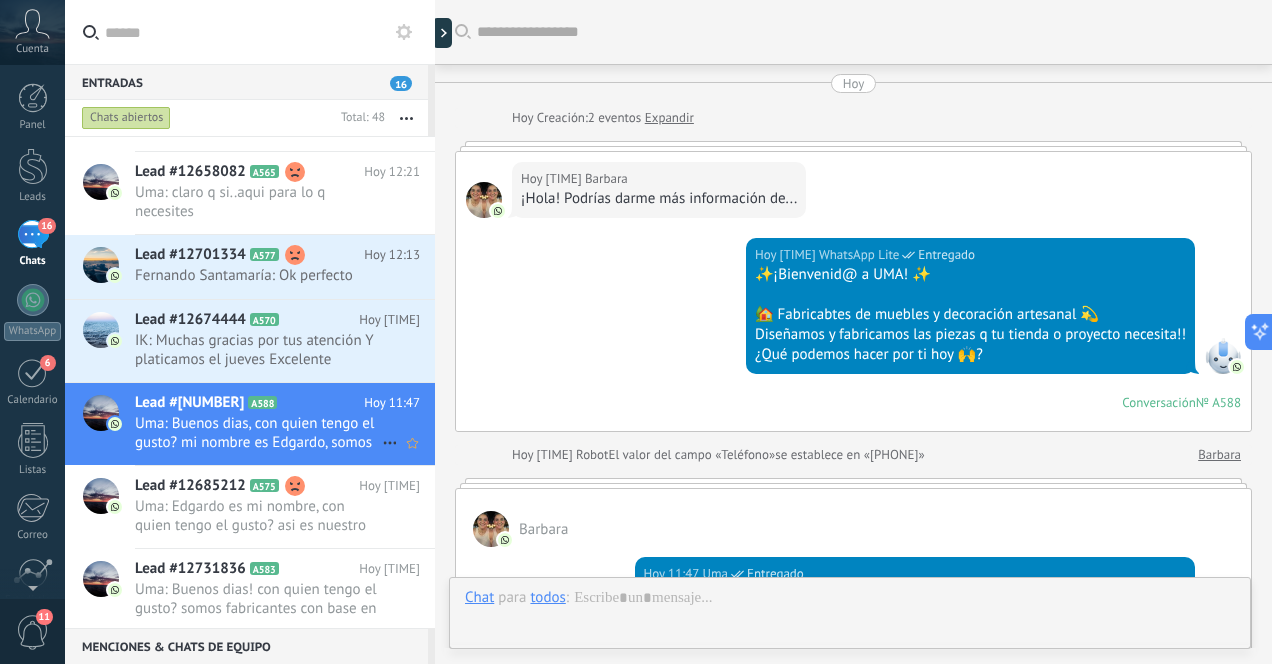 scroll, scrollTop: 282, scrollLeft: 0, axis: vertical 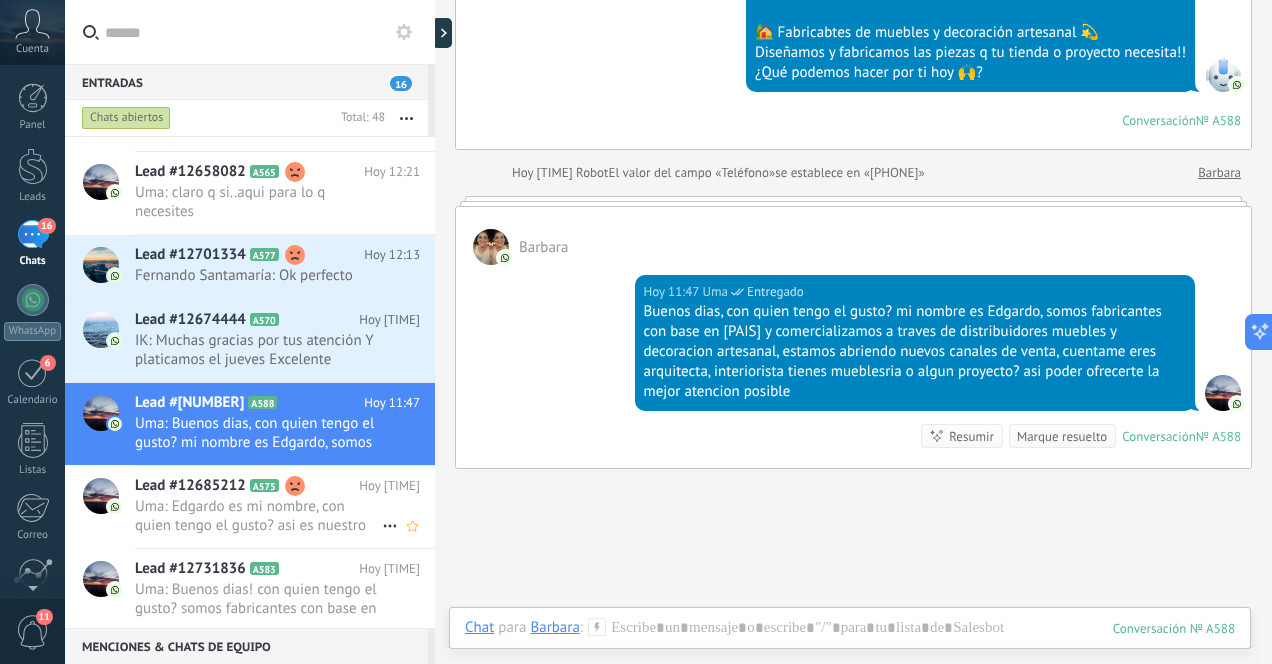 click on "Uma: Edgardo es mi nombre, con quien tengo el gusto? asi es nuestro showrrom esta en Tulum, desde ahi comercializam..." at bounding box center (258, 516) 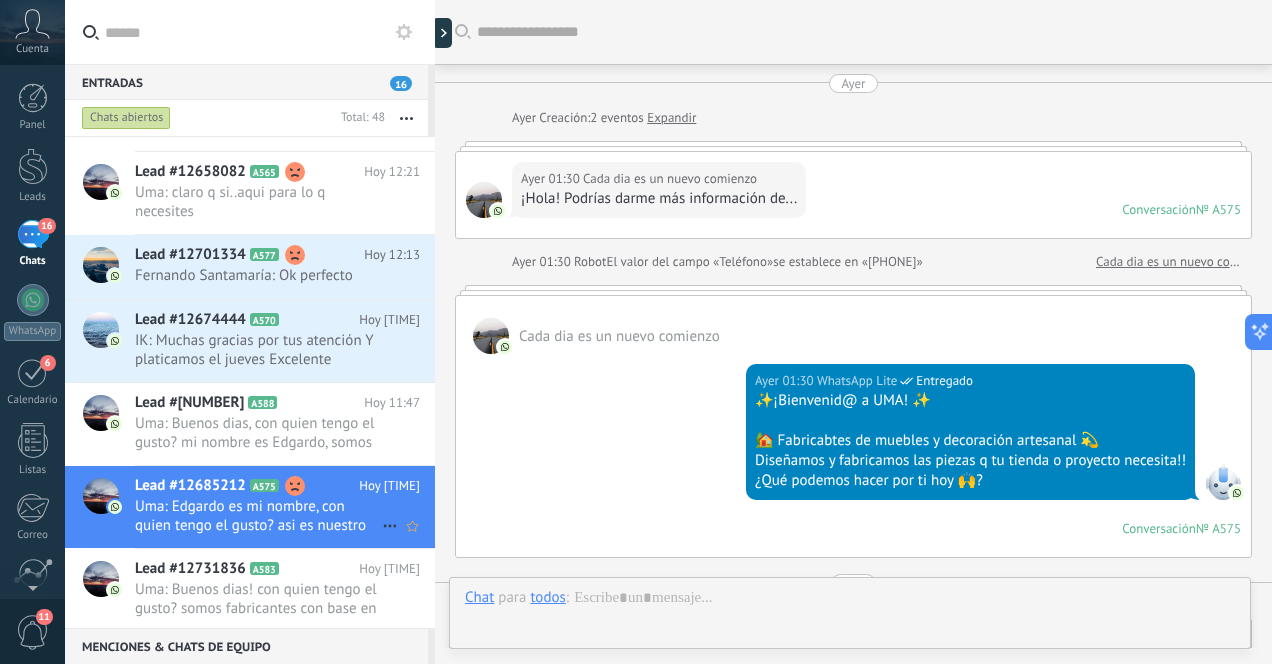 scroll, scrollTop: 1010, scrollLeft: 0, axis: vertical 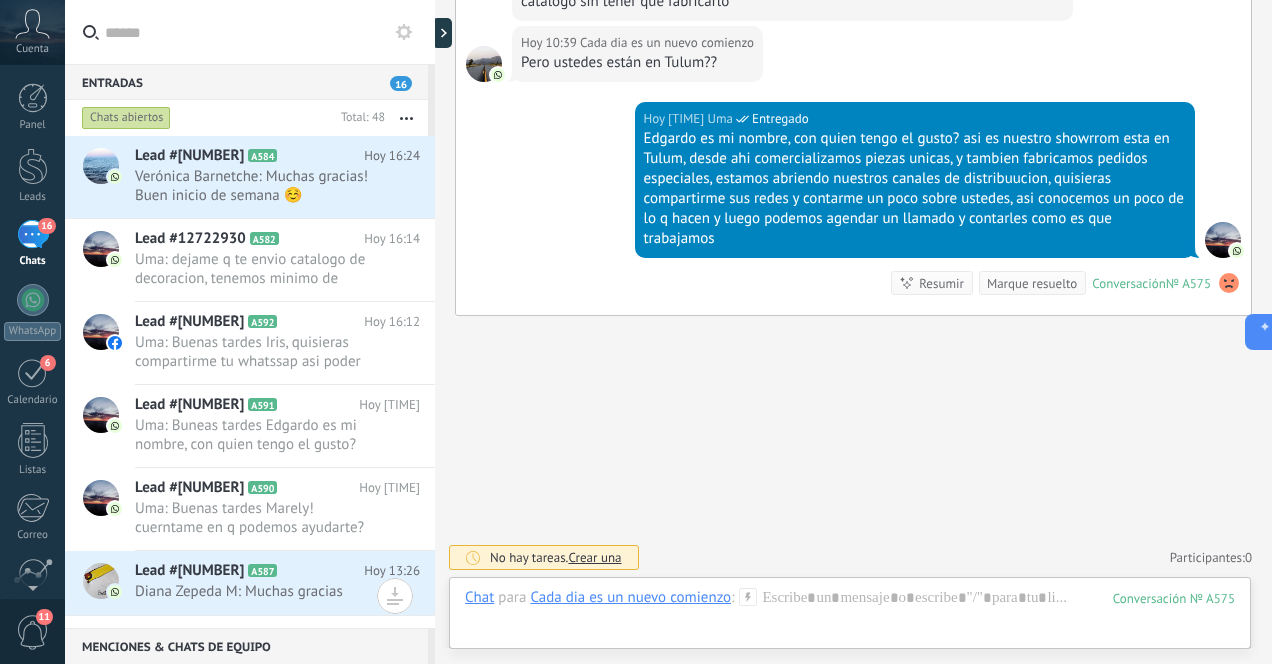 click on "16" at bounding box center [33, 234] 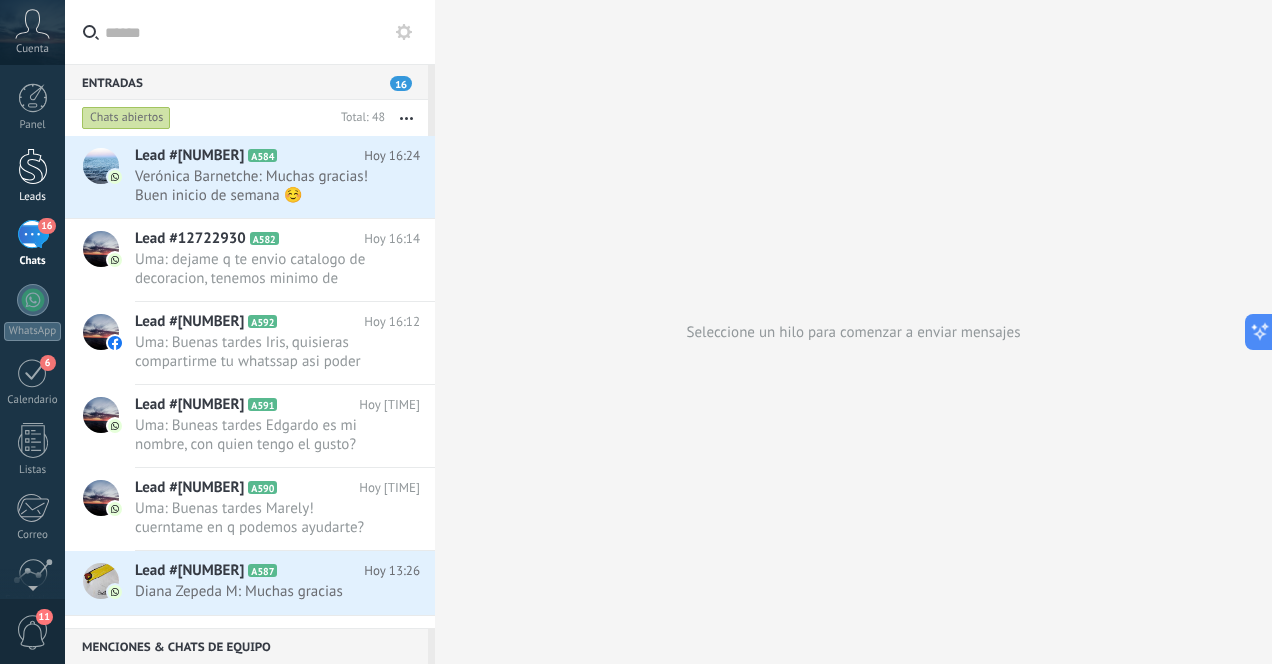 click at bounding box center [33, 166] 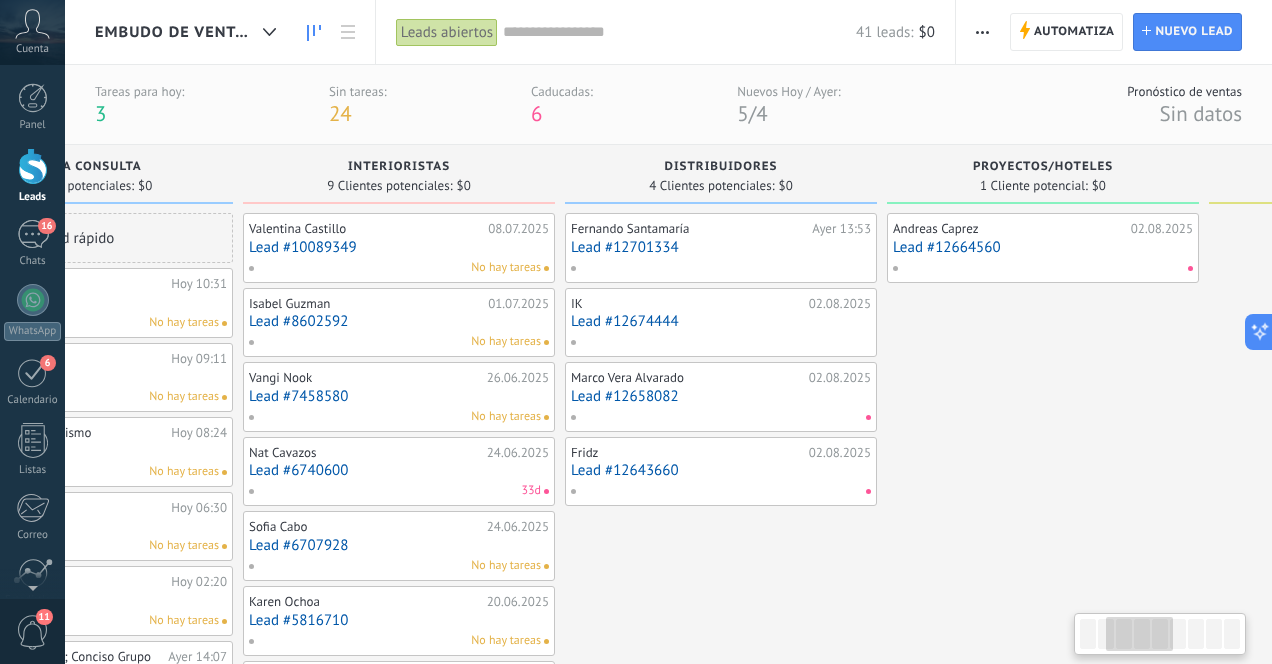 scroll, scrollTop: 0, scrollLeft: 510, axis: horizontal 